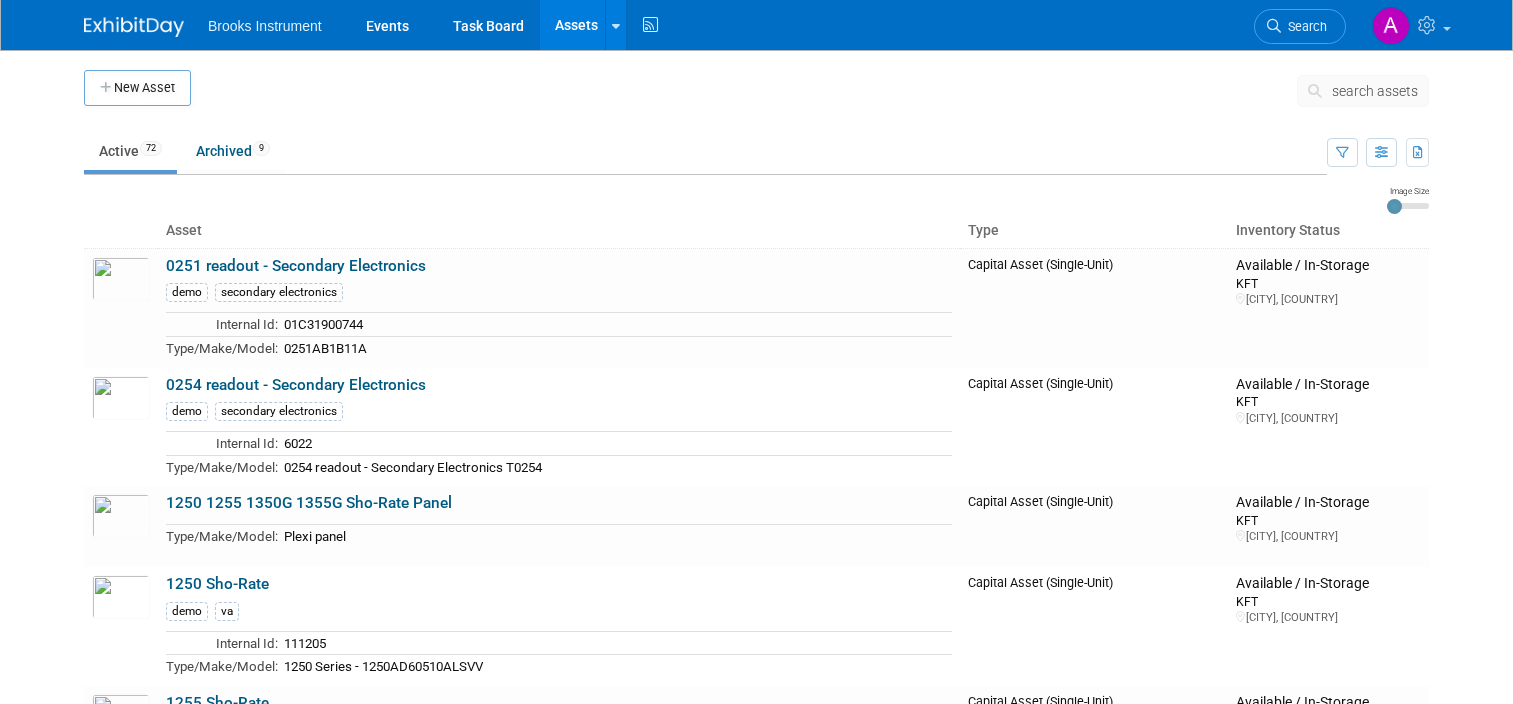scroll, scrollTop: 1100, scrollLeft: 0, axis: vertical 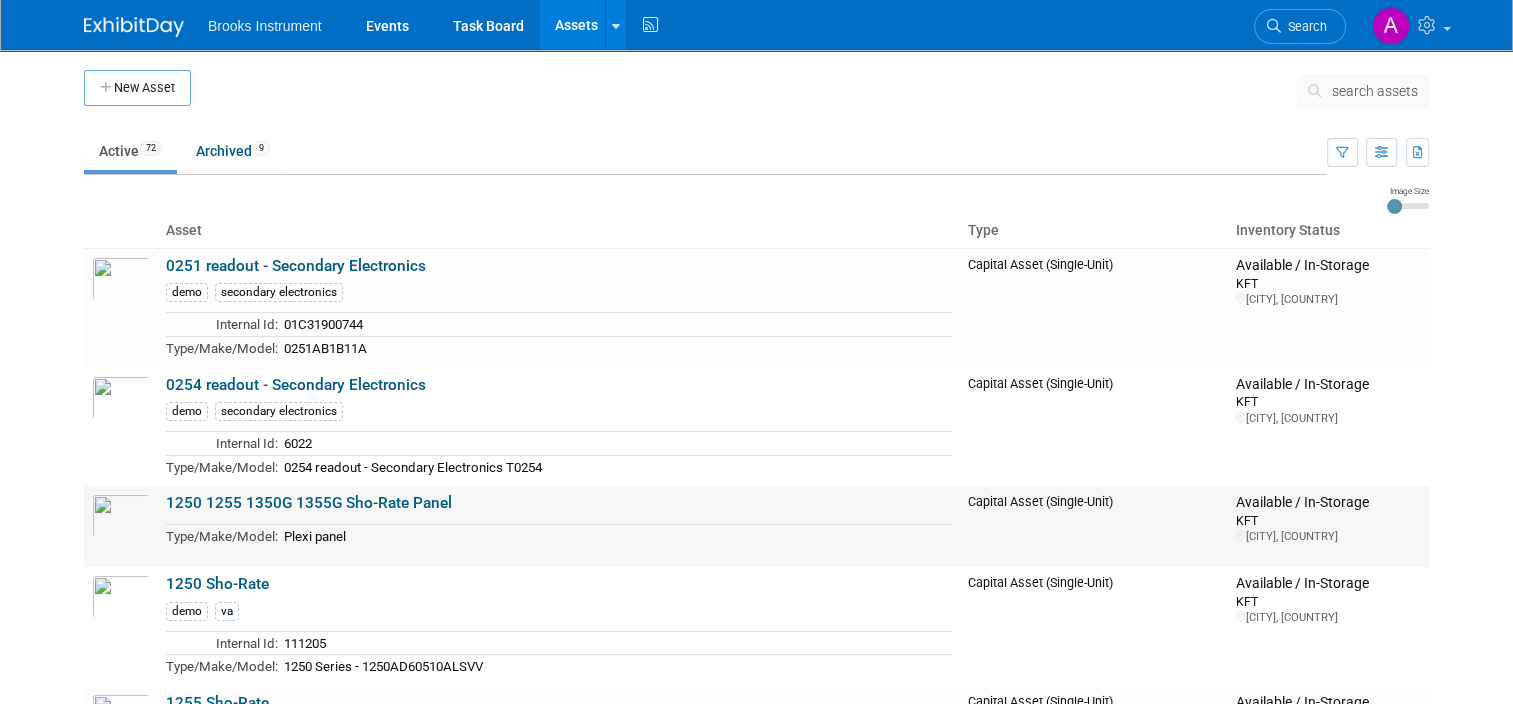 click on "1250 1255 1350G 1355G Sho-Rate Panel" at bounding box center [309, 503] 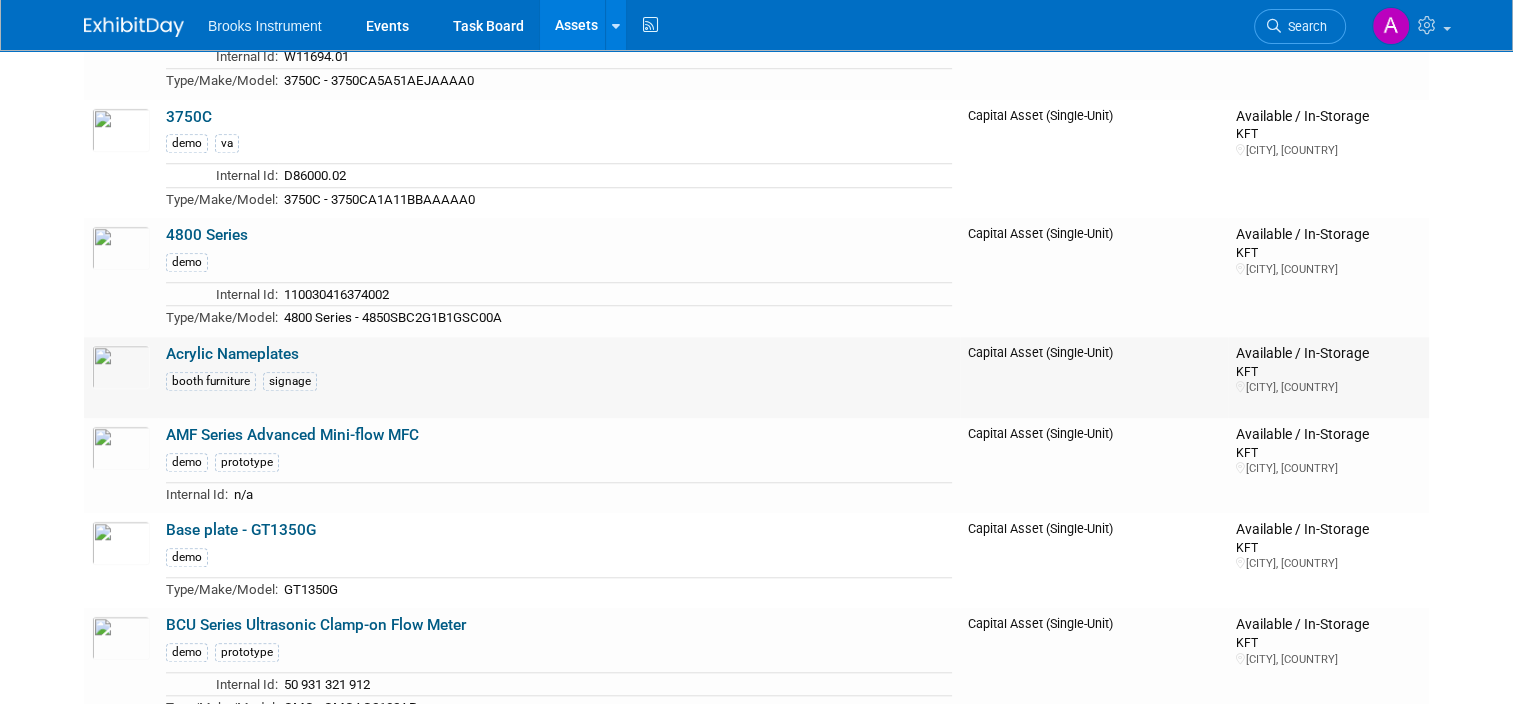 scroll, scrollTop: 1700, scrollLeft: 0, axis: vertical 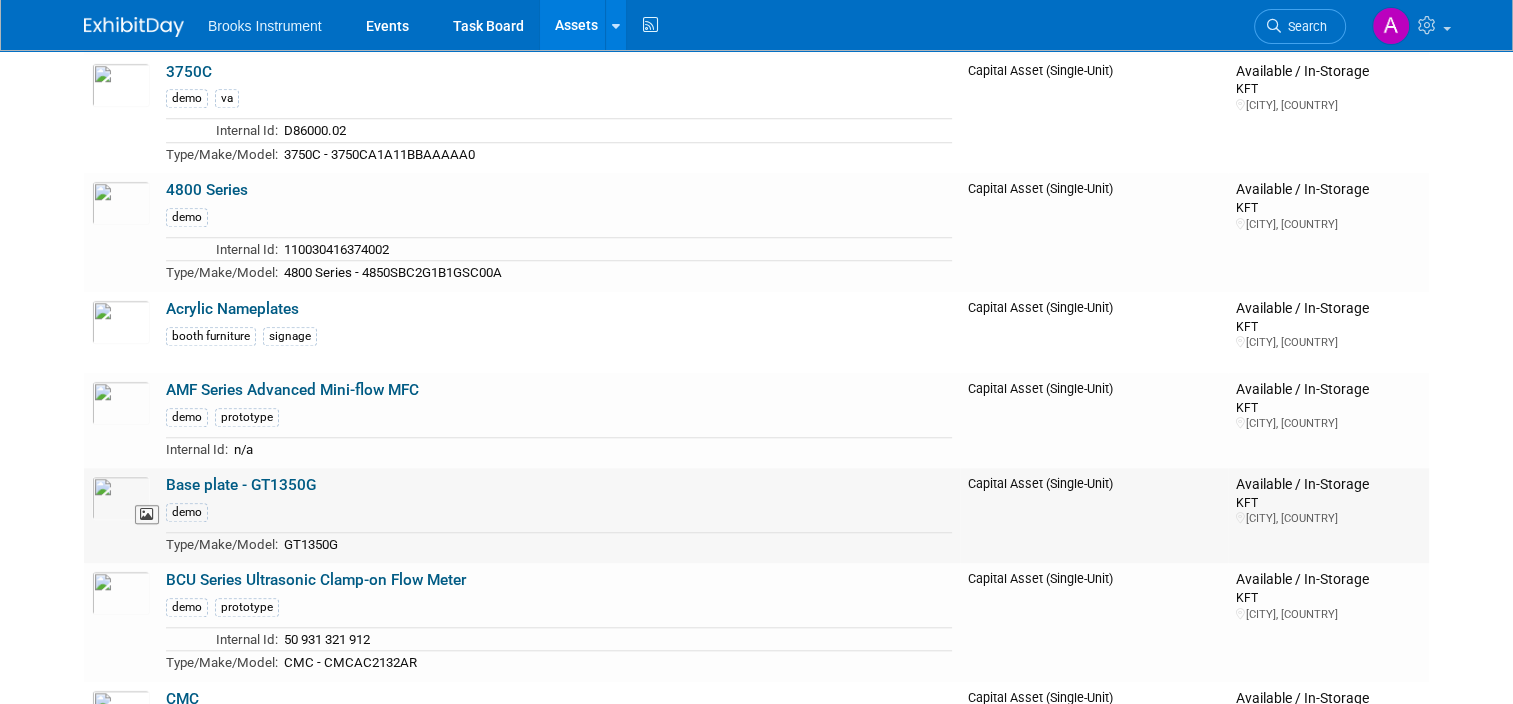click at bounding box center [121, 498] 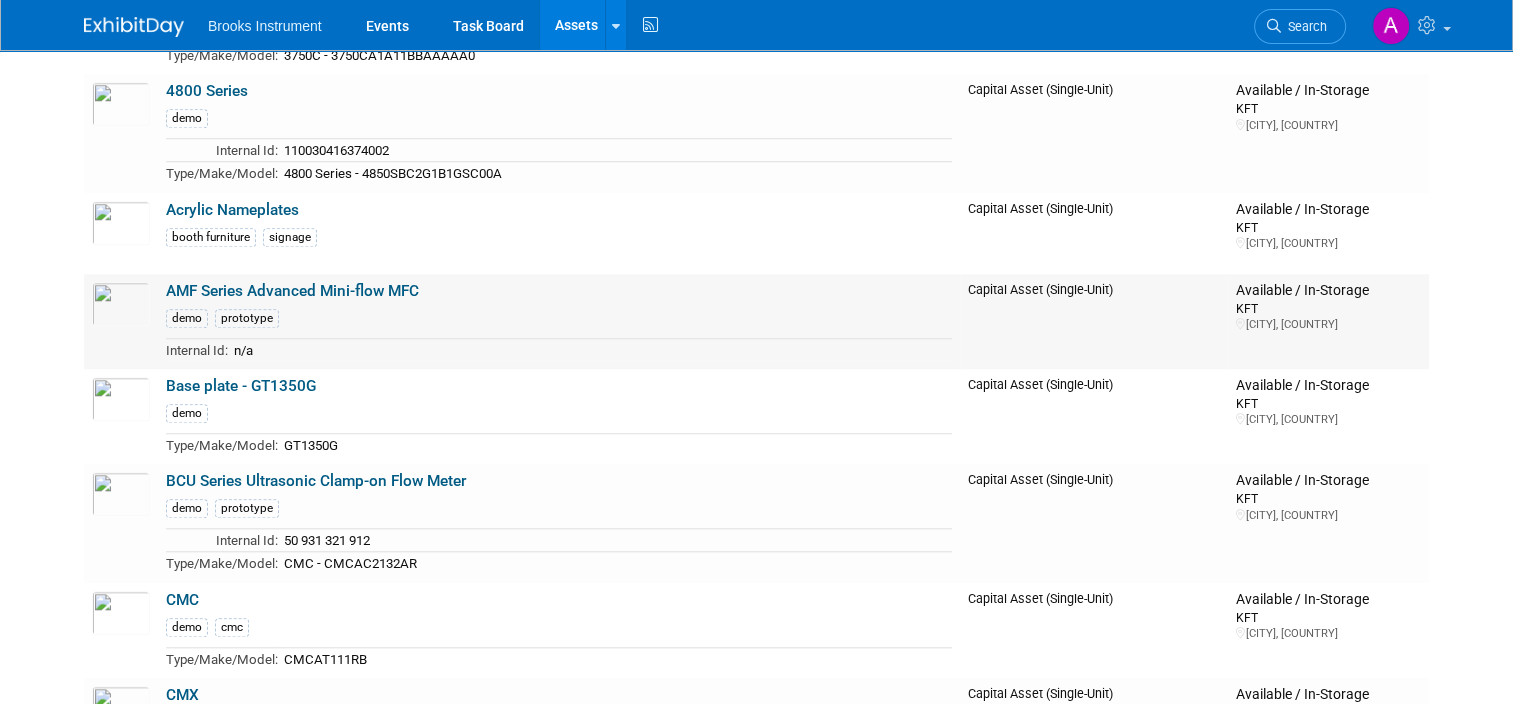 scroll, scrollTop: 1800, scrollLeft: 0, axis: vertical 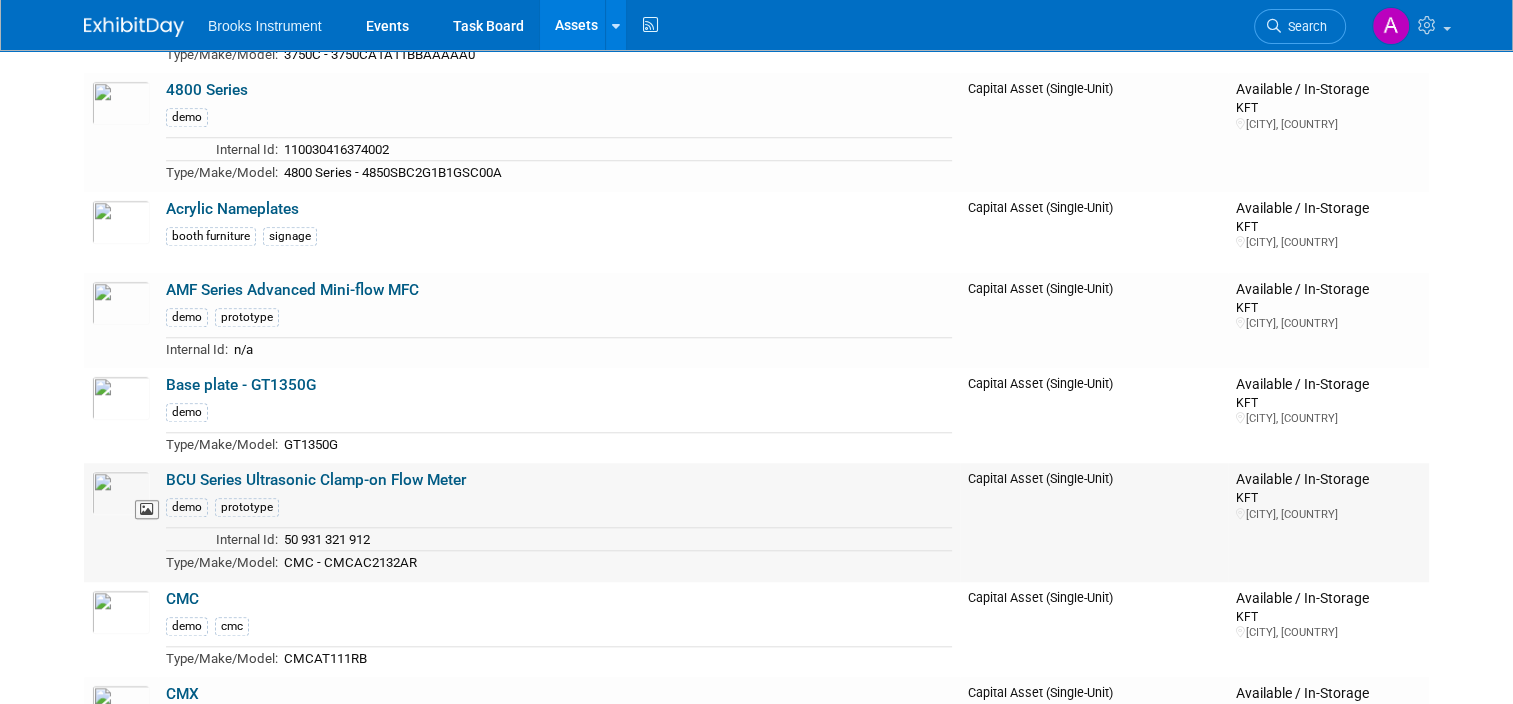 click at bounding box center (121, 493) 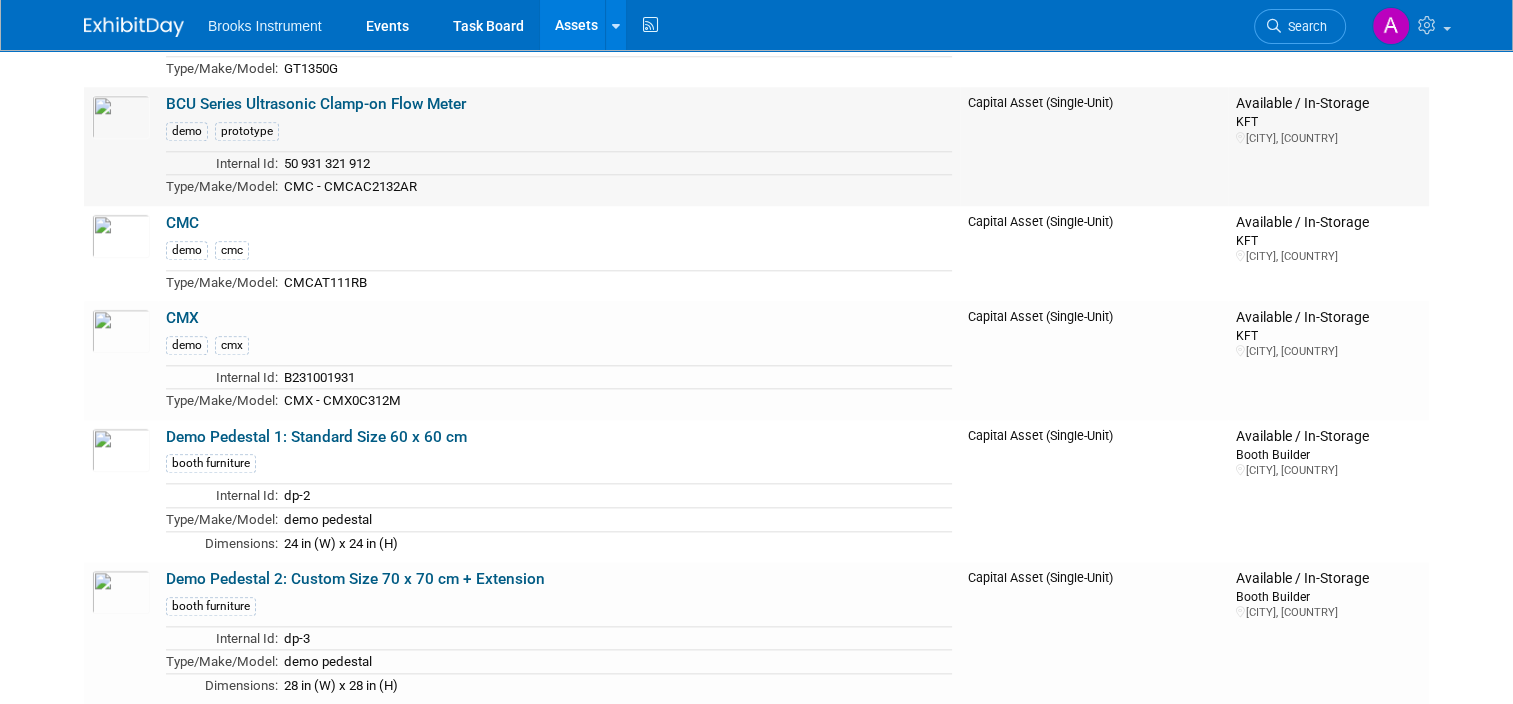 scroll, scrollTop: 2200, scrollLeft: 0, axis: vertical 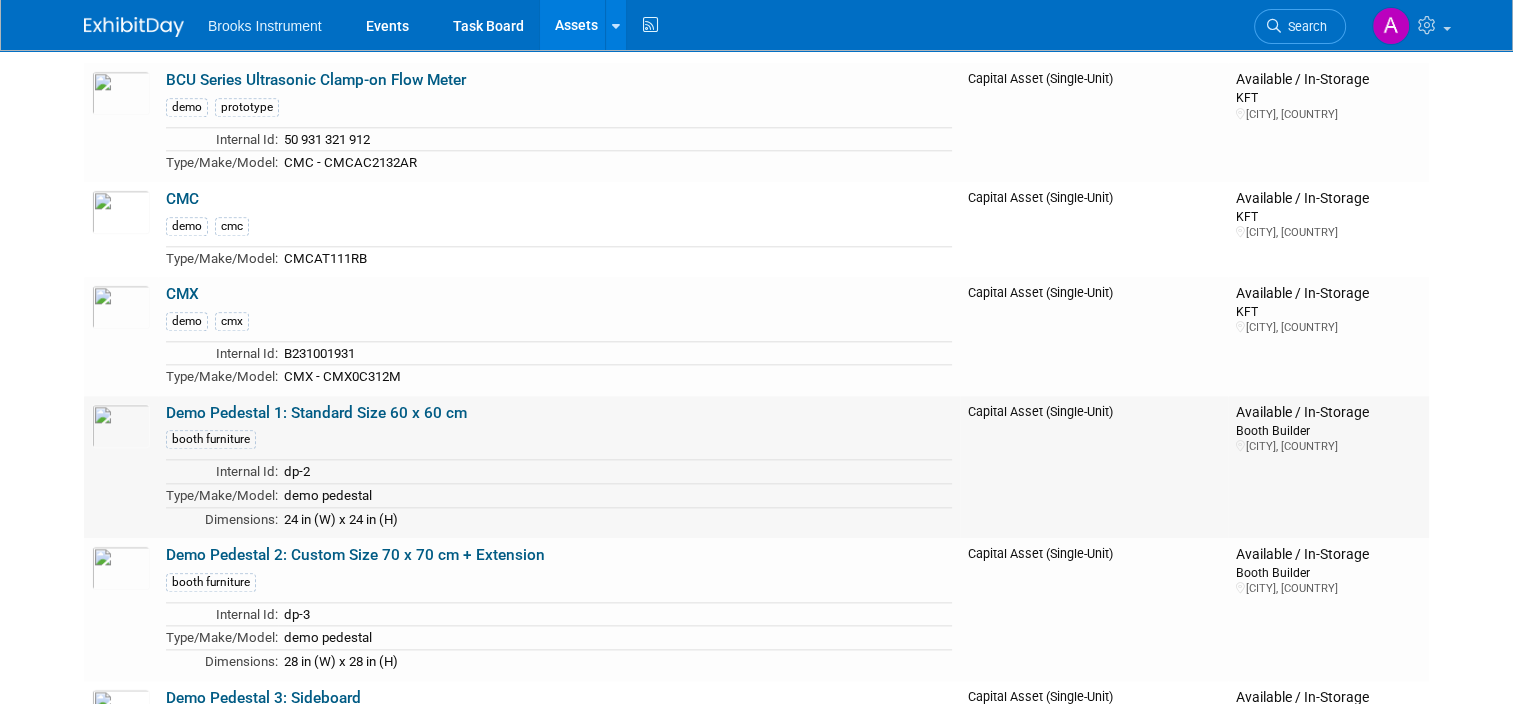 click on "Demo Pedestal 1: Standard Size 60 x 60 cm" at bounding box center [316, 413] 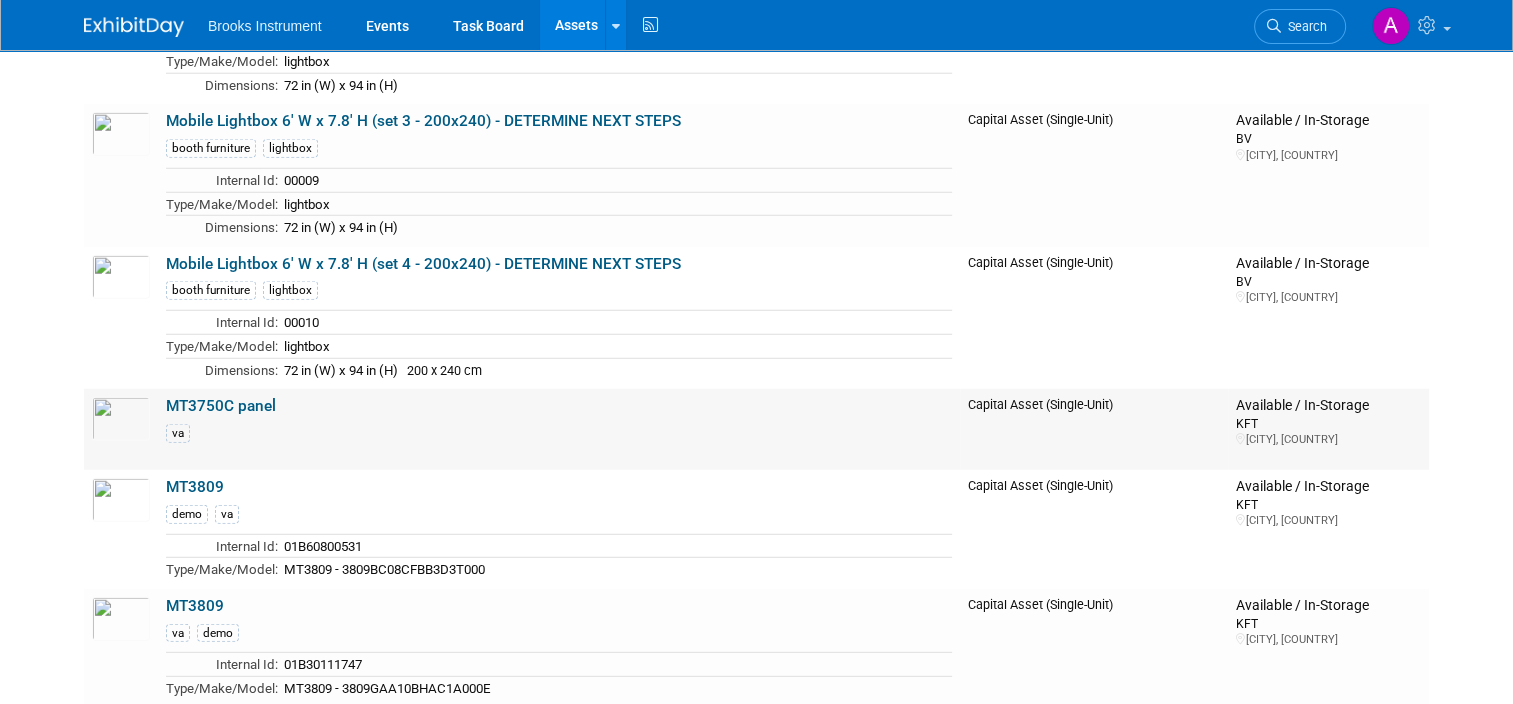scroll, scrollTop: 5400, scrollLeft: 0, axis: vertical 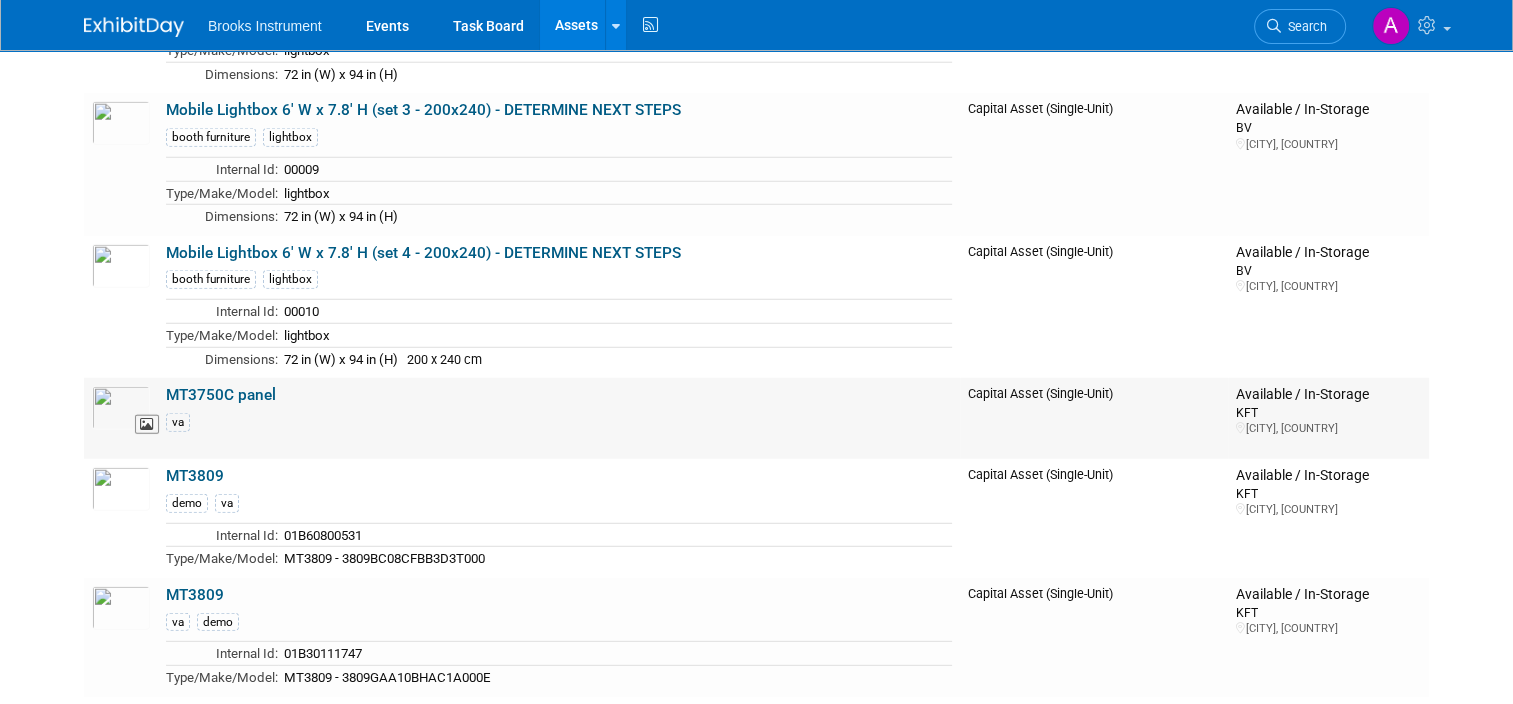 click at bounding box center (121, 408) 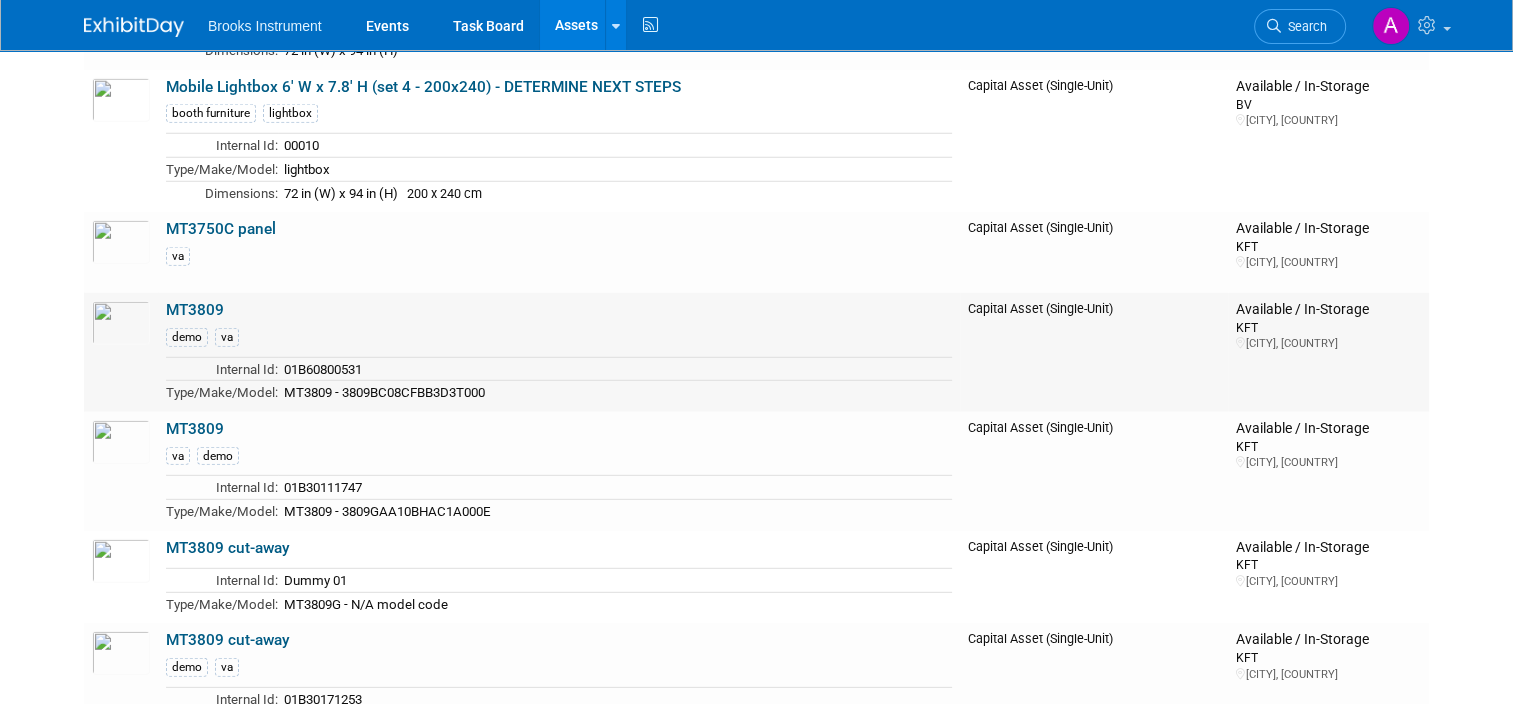 scroll, scrollTop: 5600, scrollLeft: 0, axis: vertical 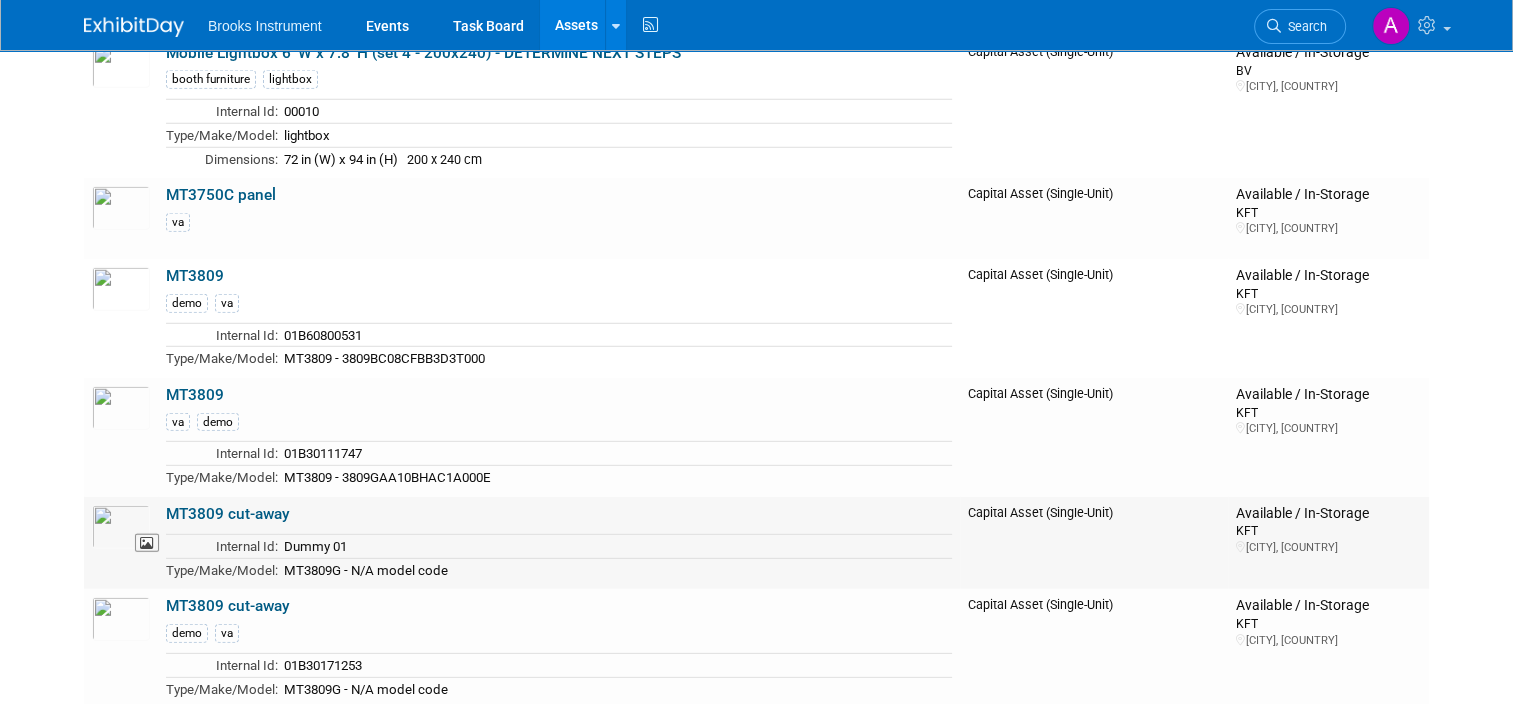click at bounding box center (121, 527) 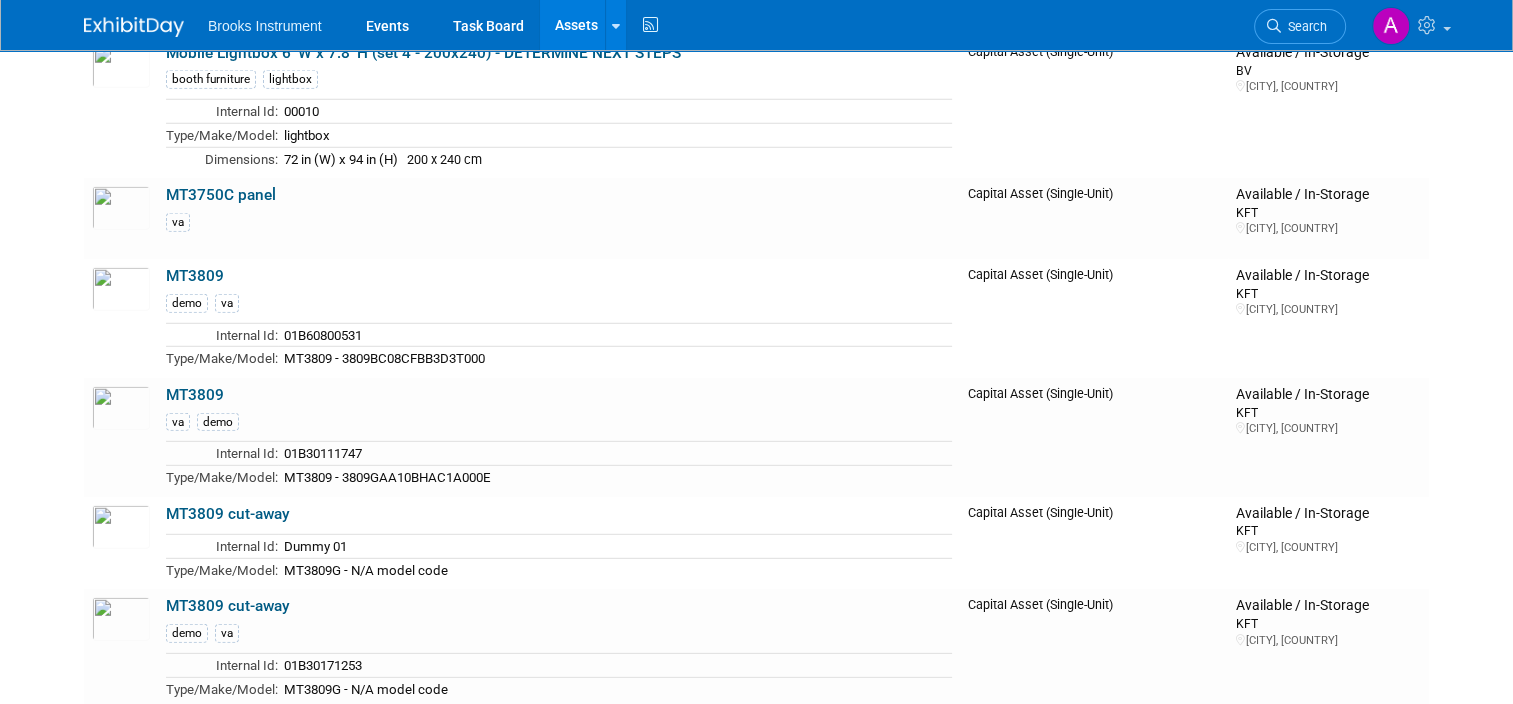 click on "MT3809 G panel
demo
va
Type/Make/Model:
Blue panel" at bounding box center [559, 755] 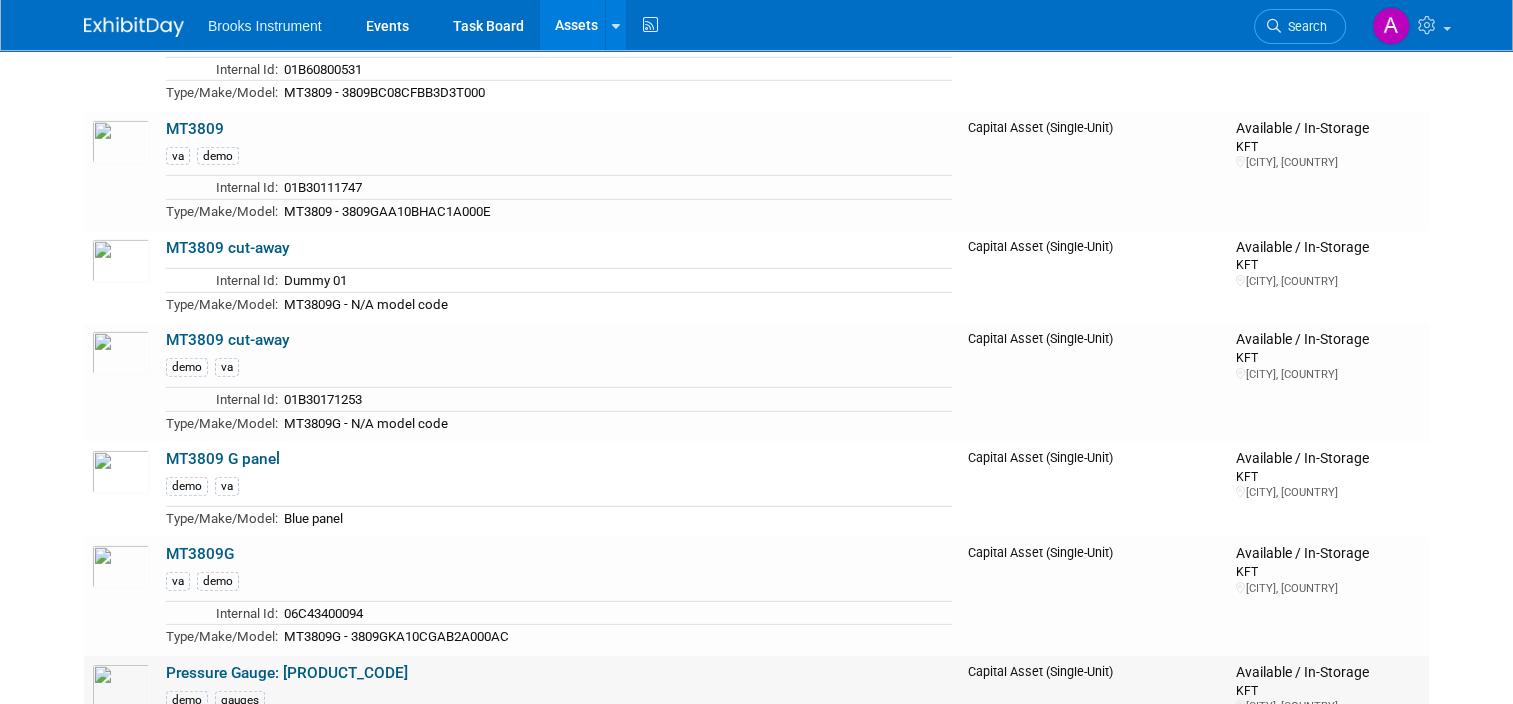 scroll, scrollTop: 5900, scrollLeft: 0, axis: vertical 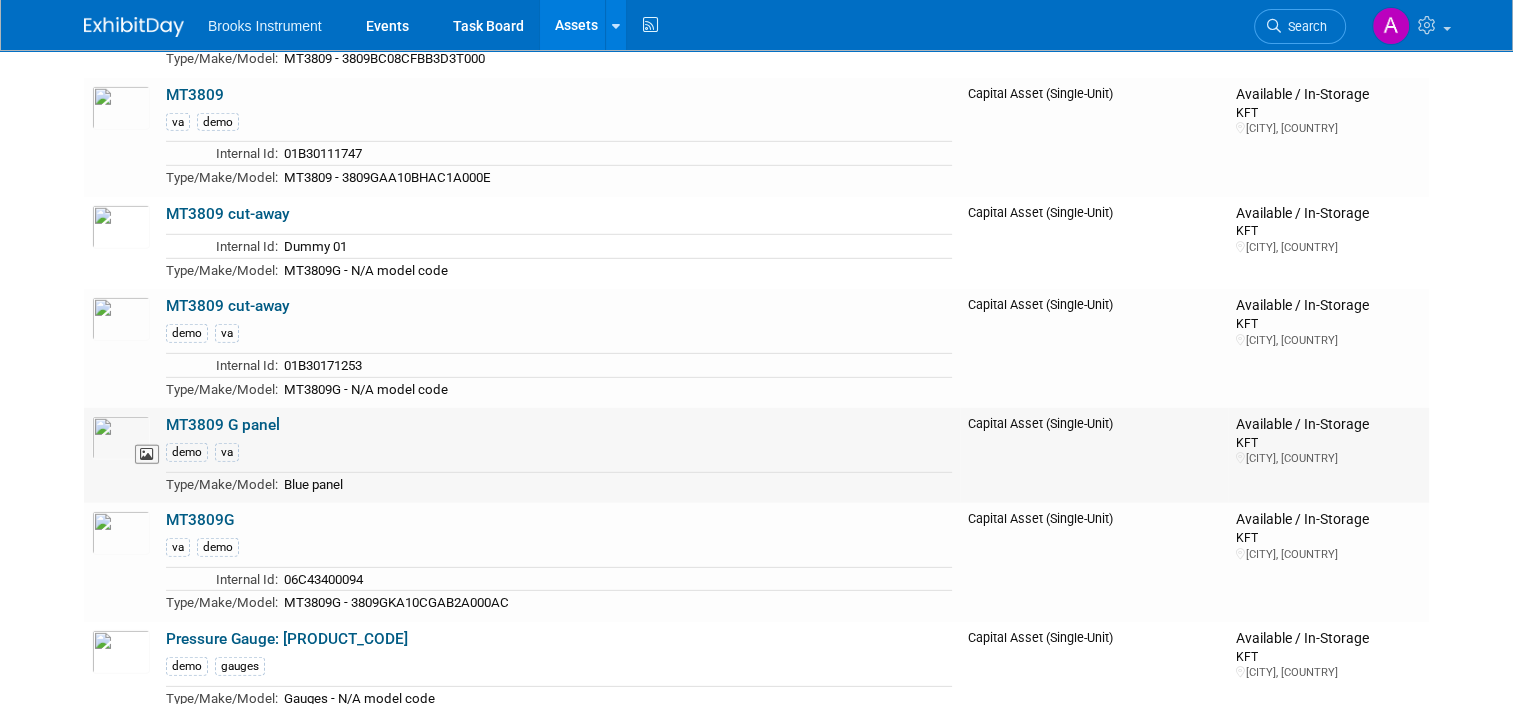 click at bounding box center [121, 438] 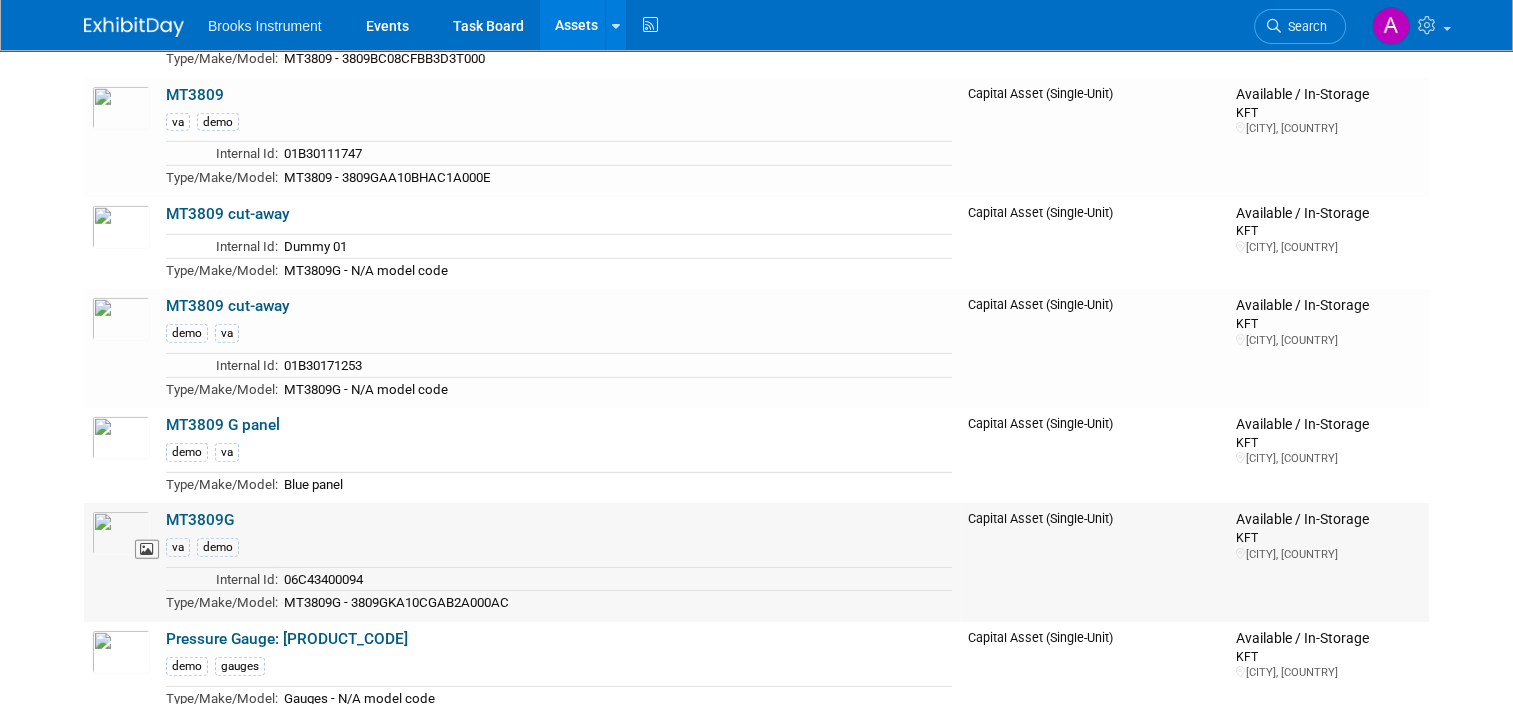 click at bounding box center (121, 533) 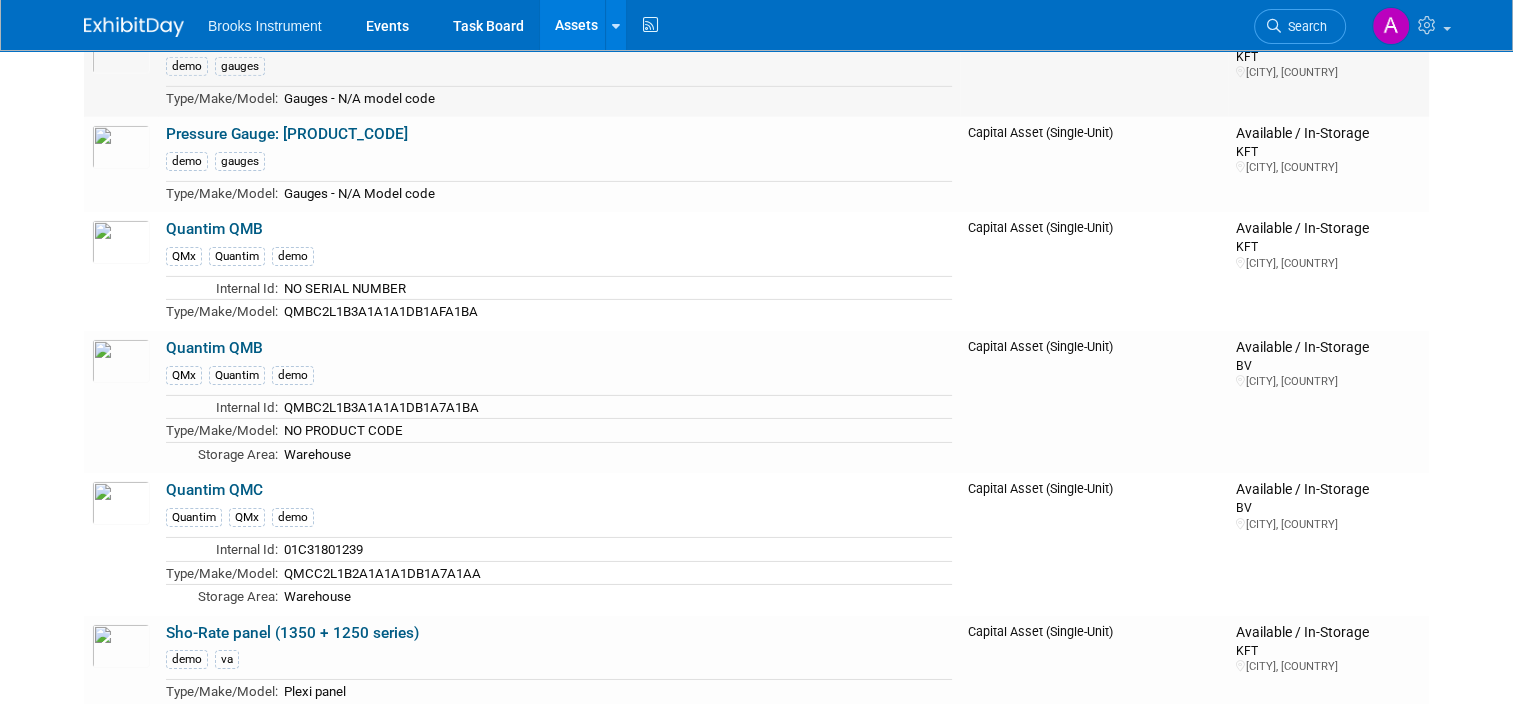 scroll, scrollTop: 6600, scrollLeft: 0, axis: vertical 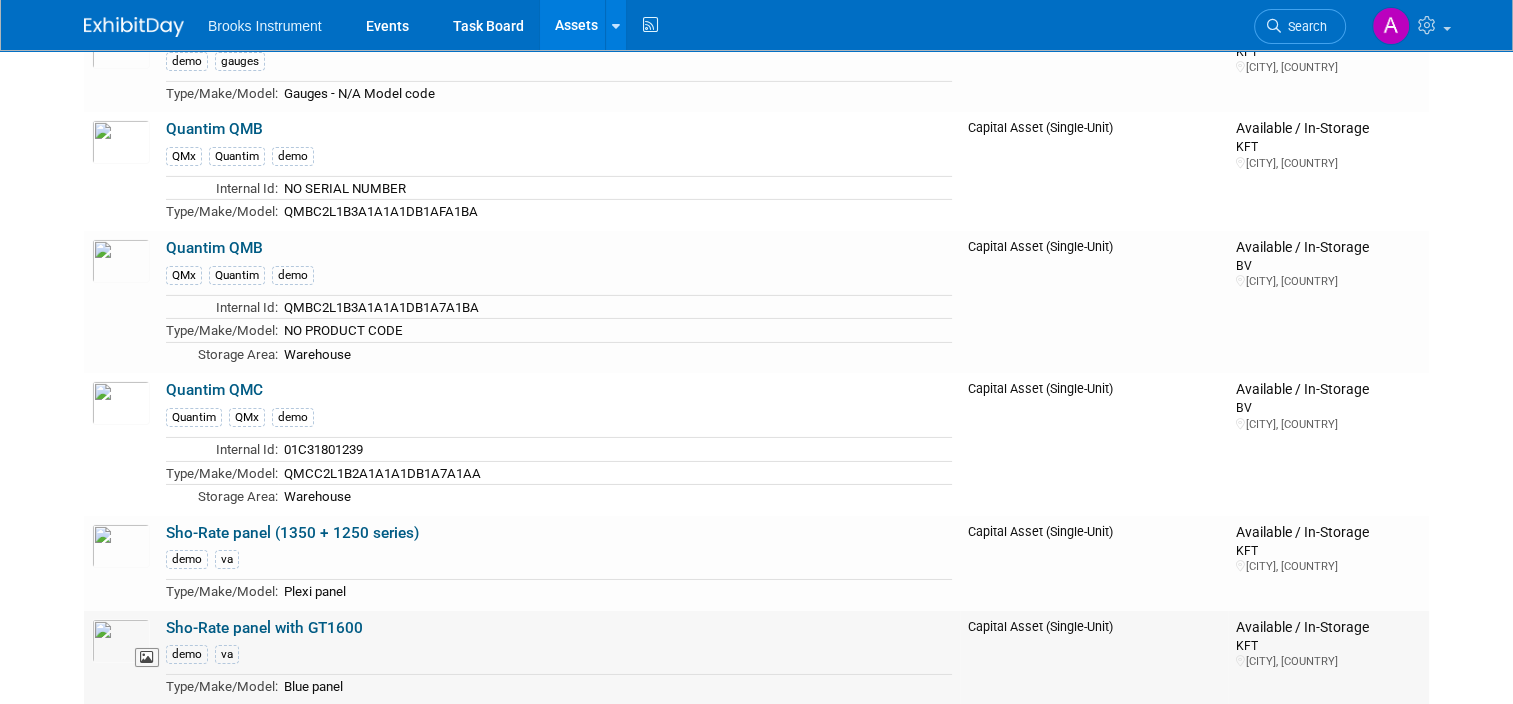 click at bounding box center [121, 641] 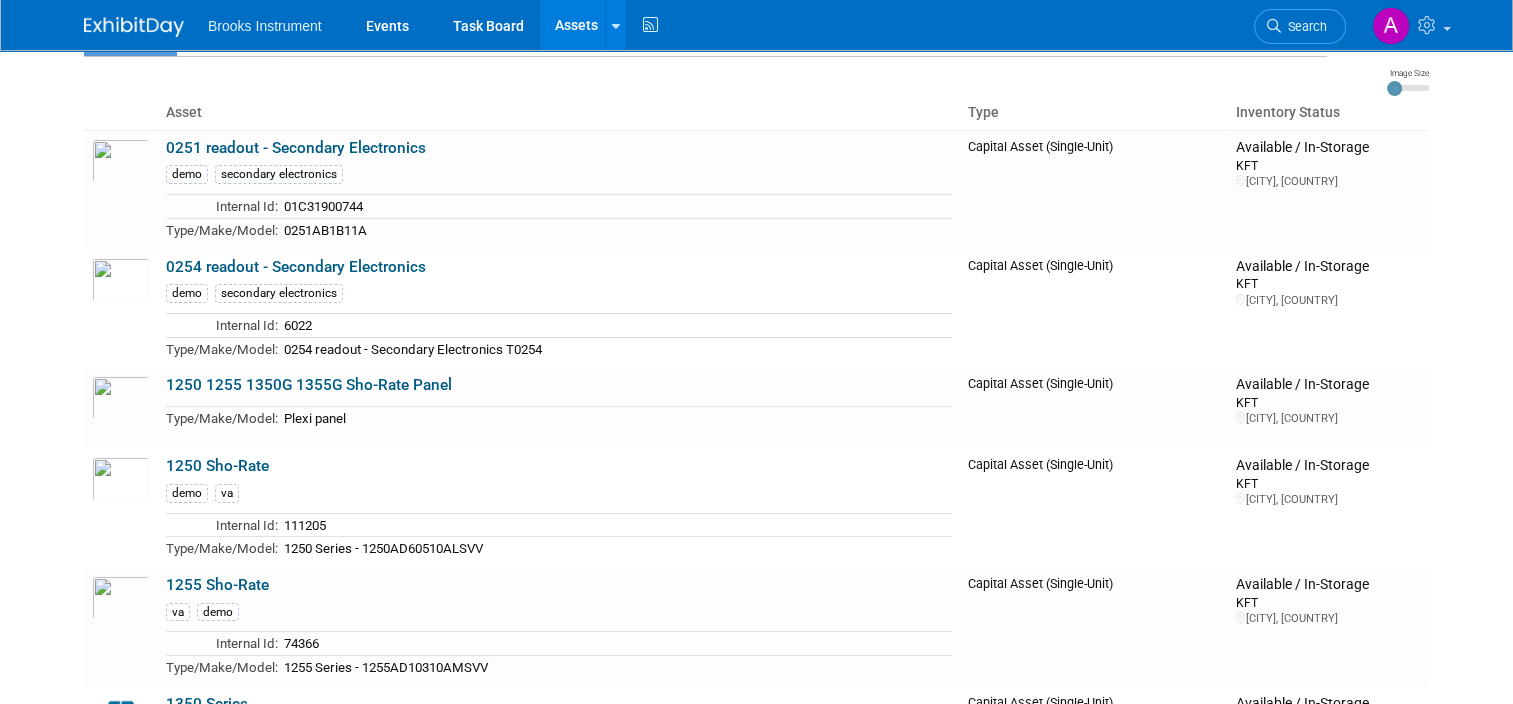 scroll, scrollTop: 0, scrollLeft: 0, axis: both 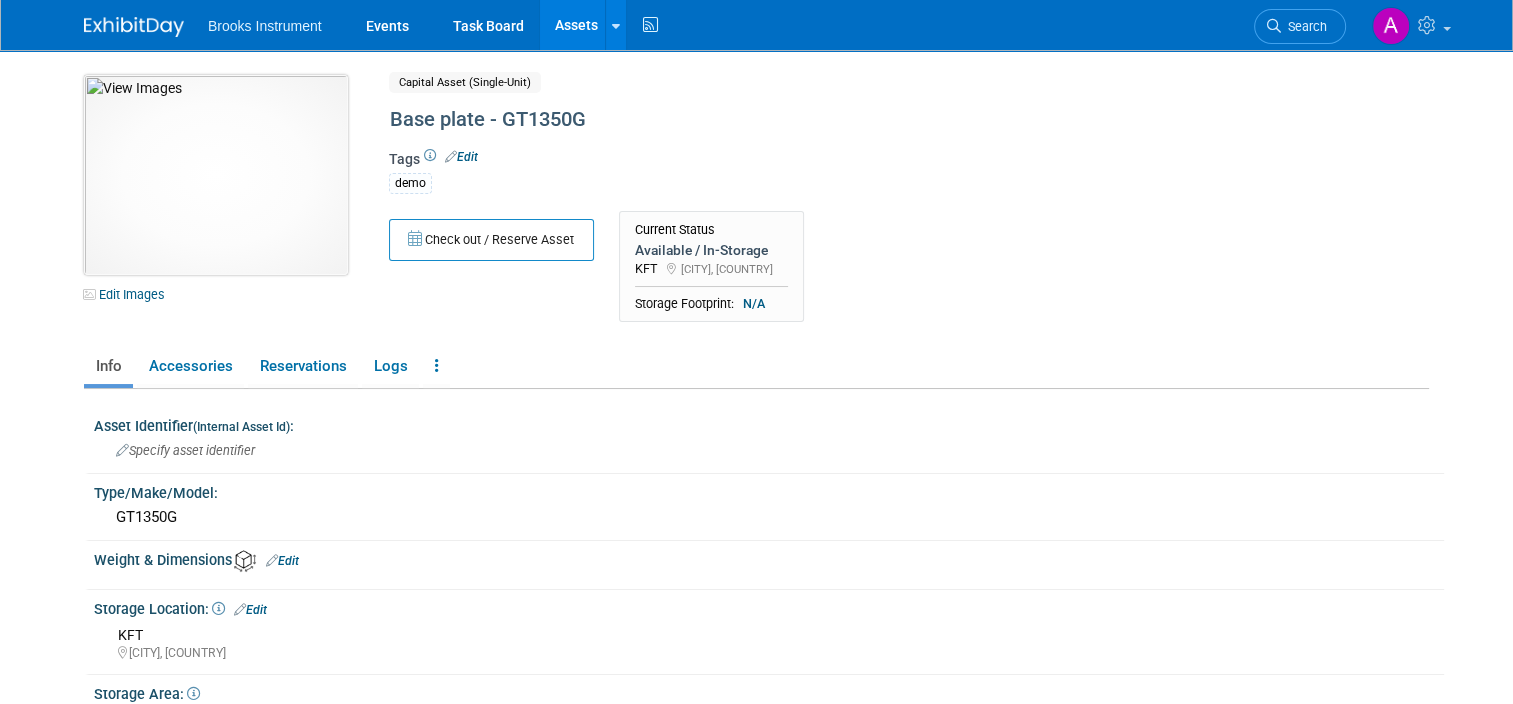 click at bounding box center (216, 175) 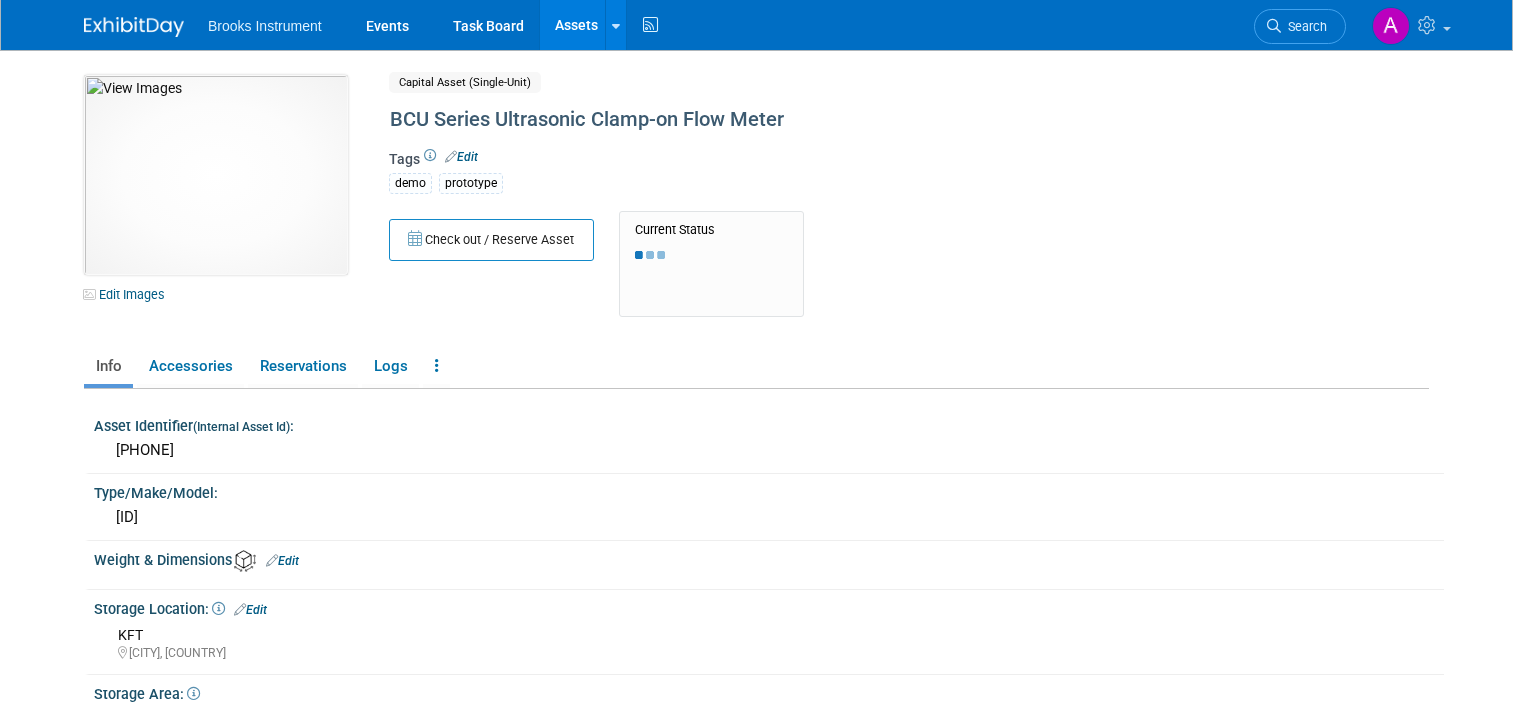 scroll, scrollTop: 0, scrollLeft: 0, axis: both 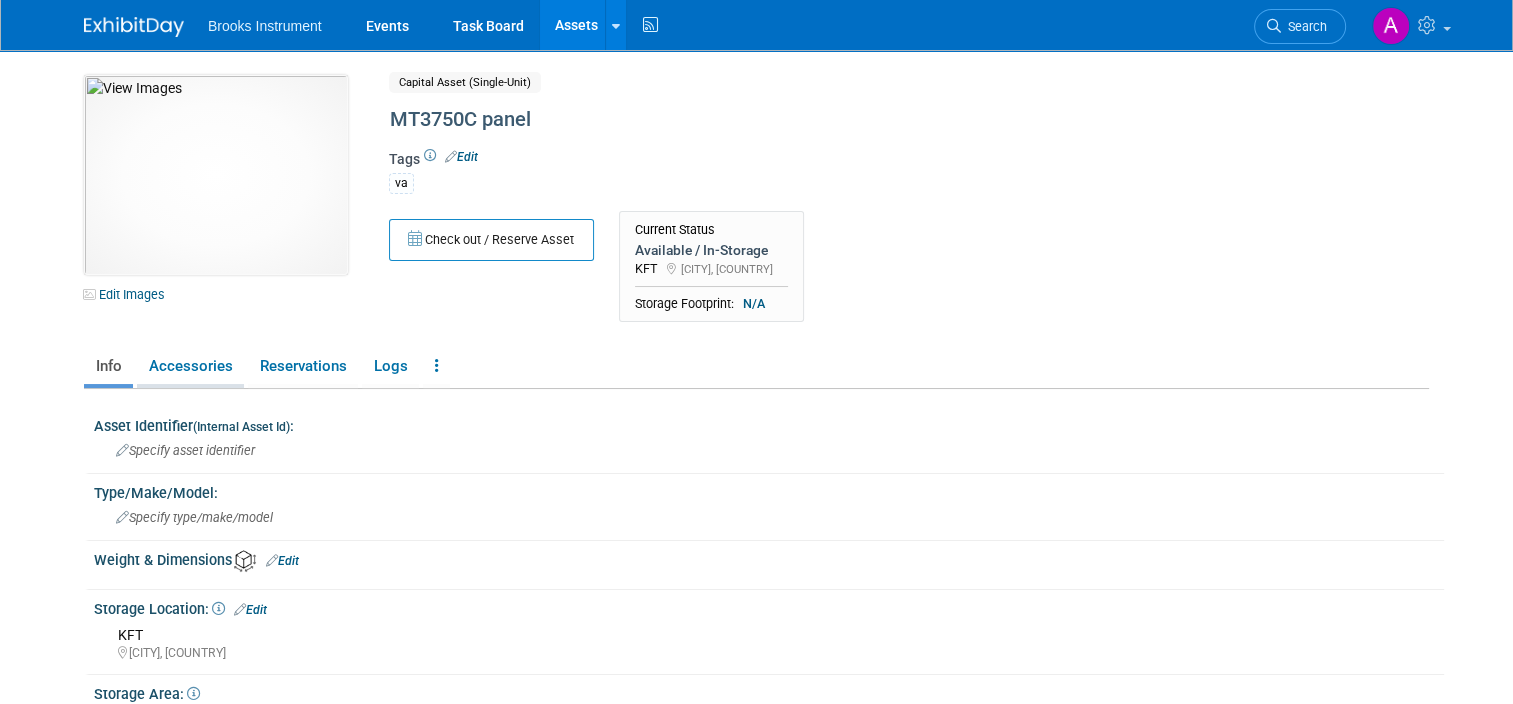 click on "Accessories" at bounding box center (190, 366) 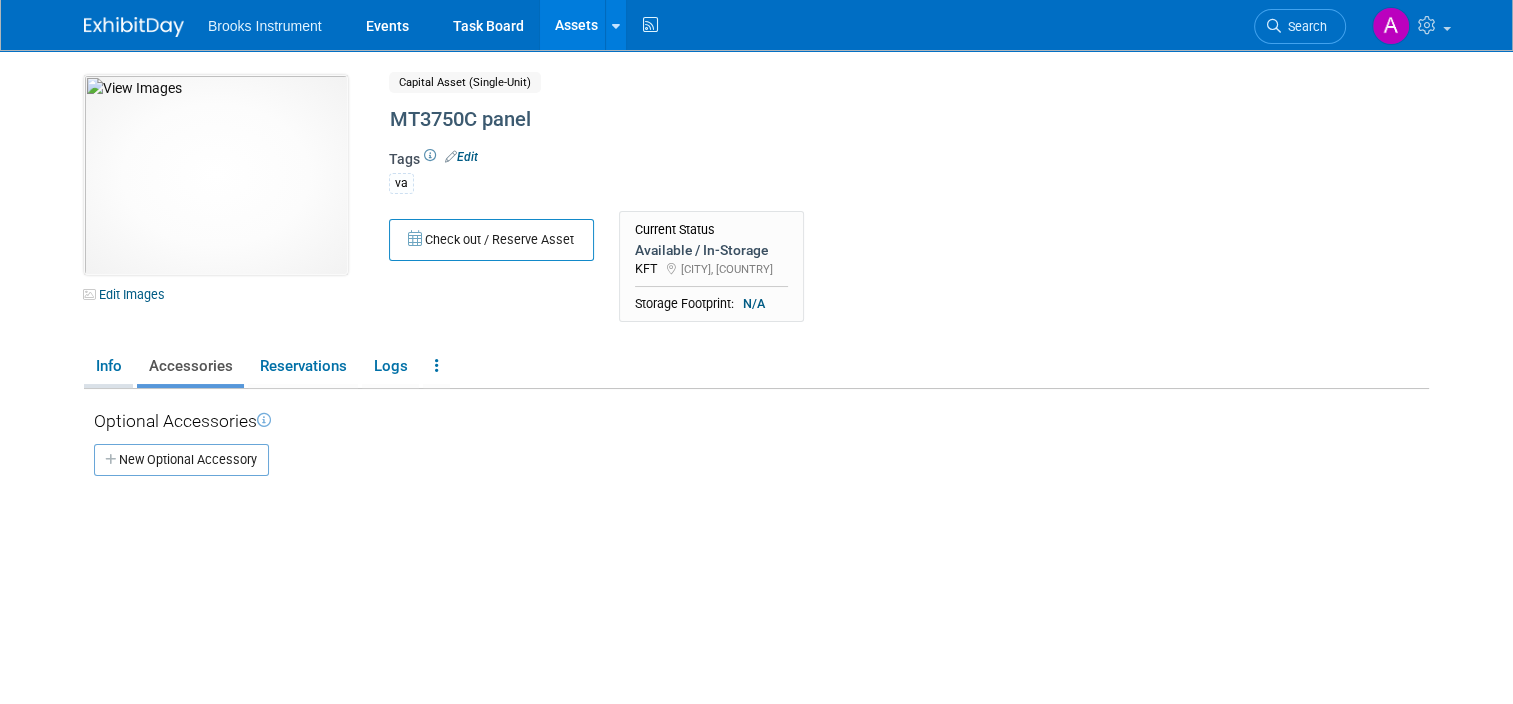 click on "Info" at bounding box center [108, 366] 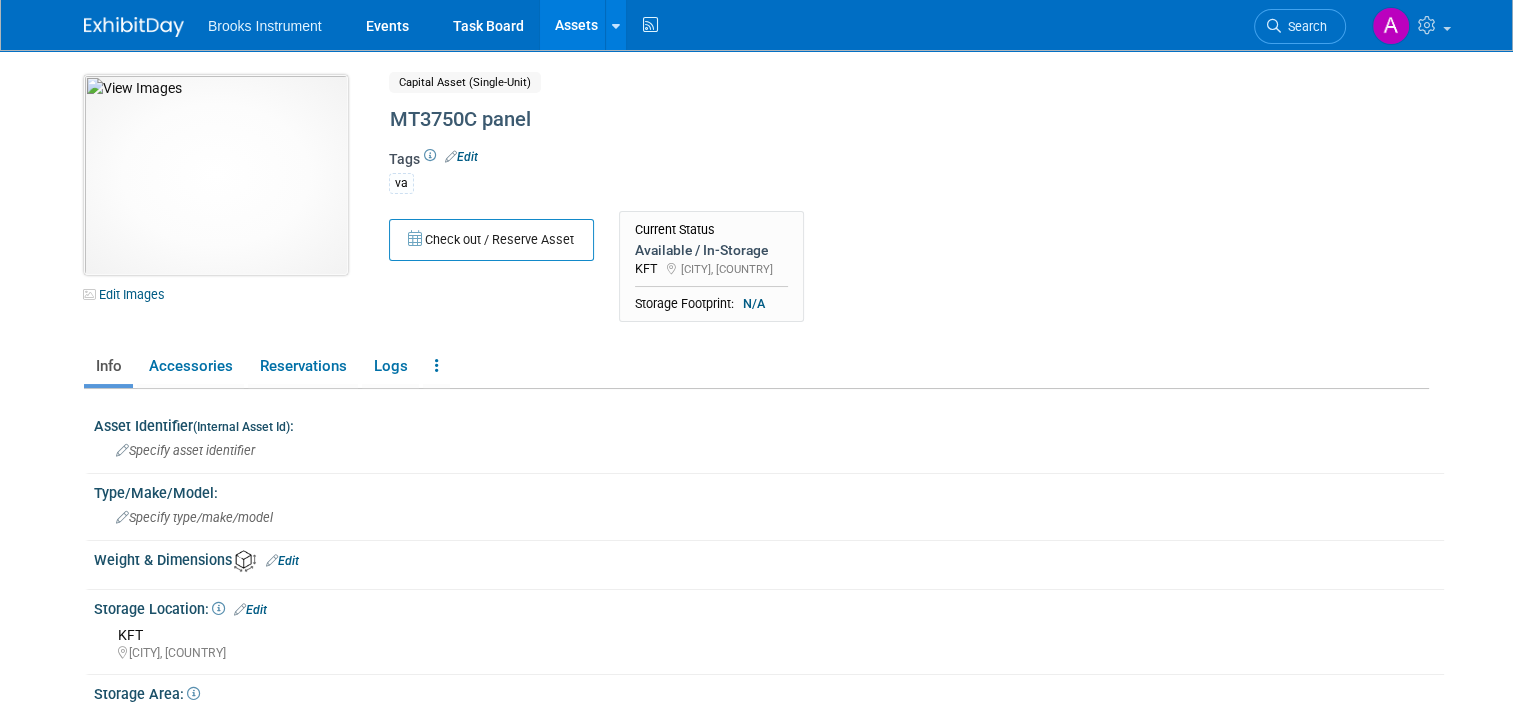 click at bounding box center [216, 175] 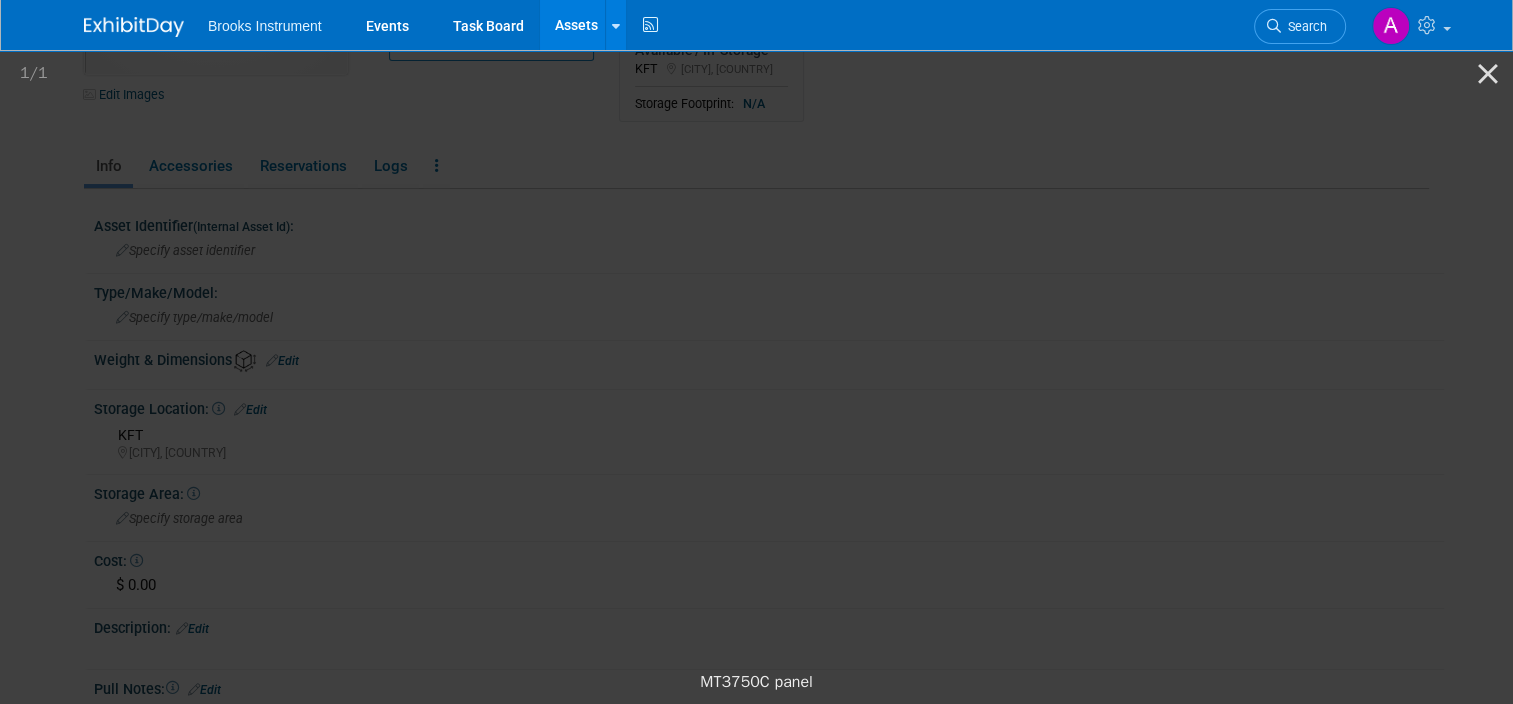 scroll, scrollTop: 0, scrollLeft: 0, axis: both 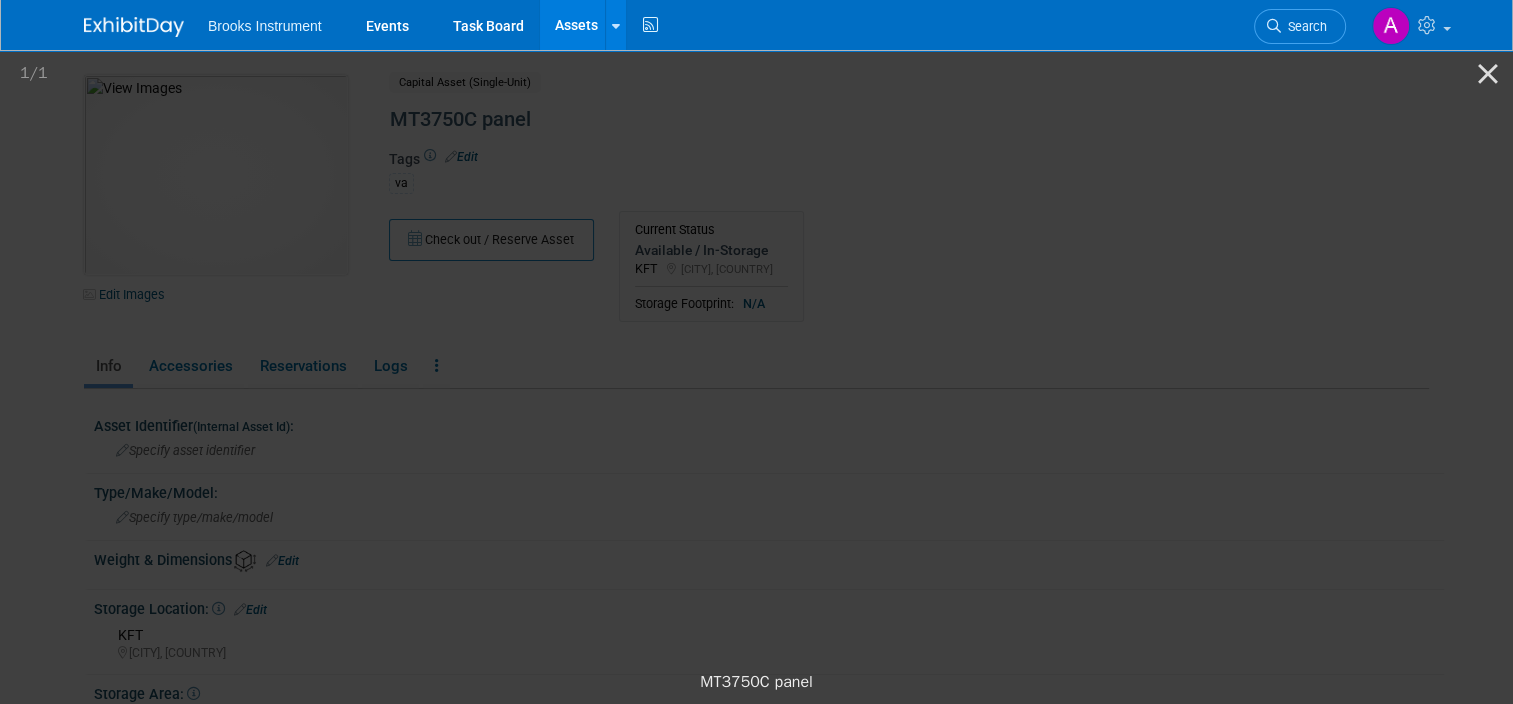 click at bounding box center [757, 354] 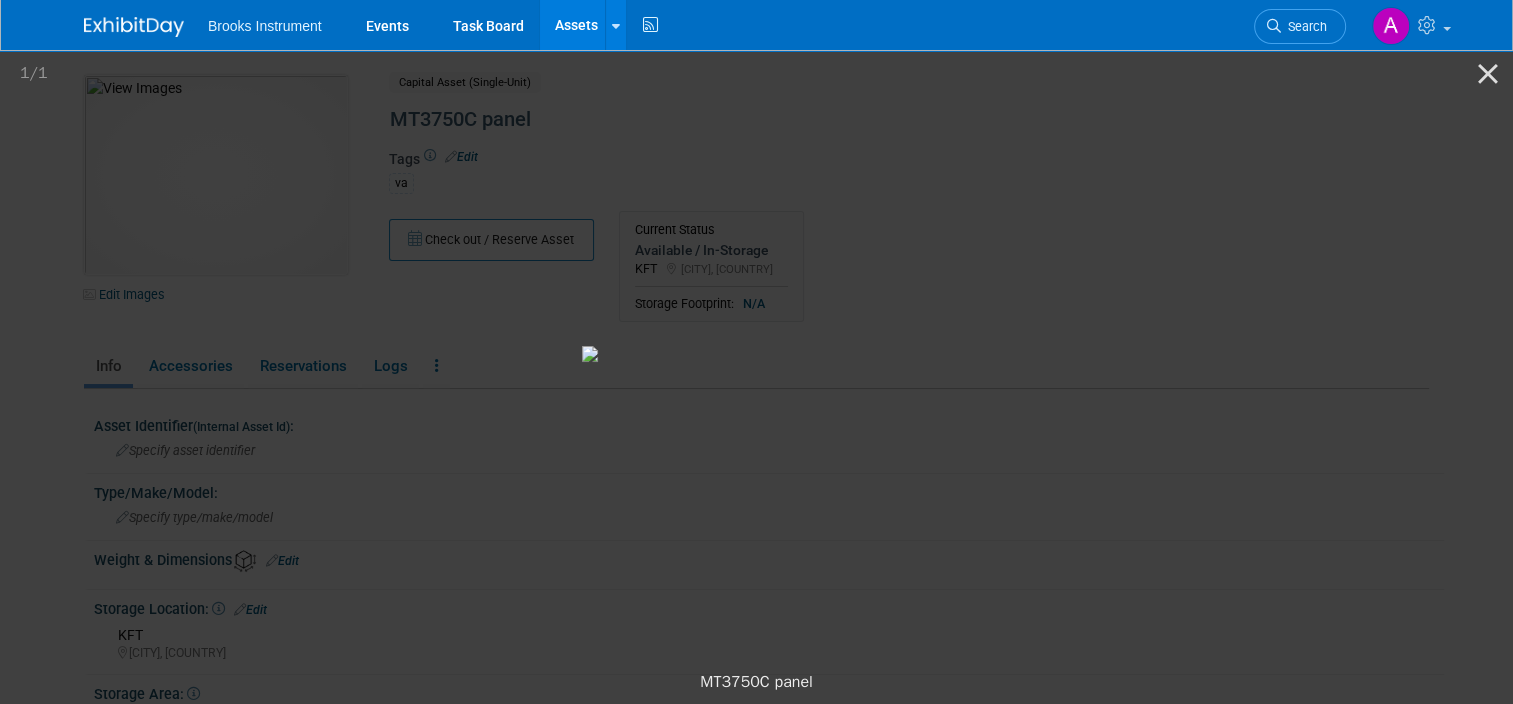 click at bounding box center [757, 354] 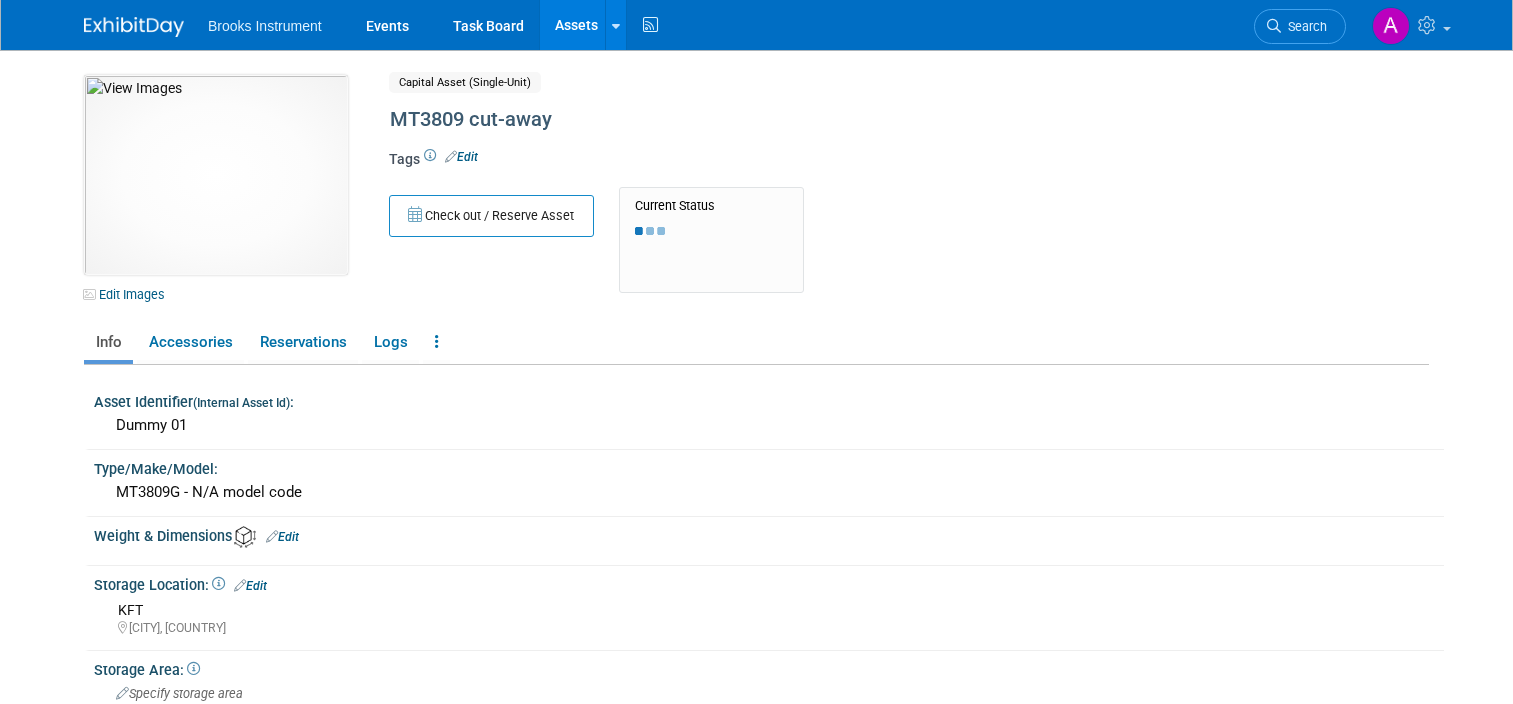 scroll, scrollTop: 0, scrollLeft: 0, axis: both 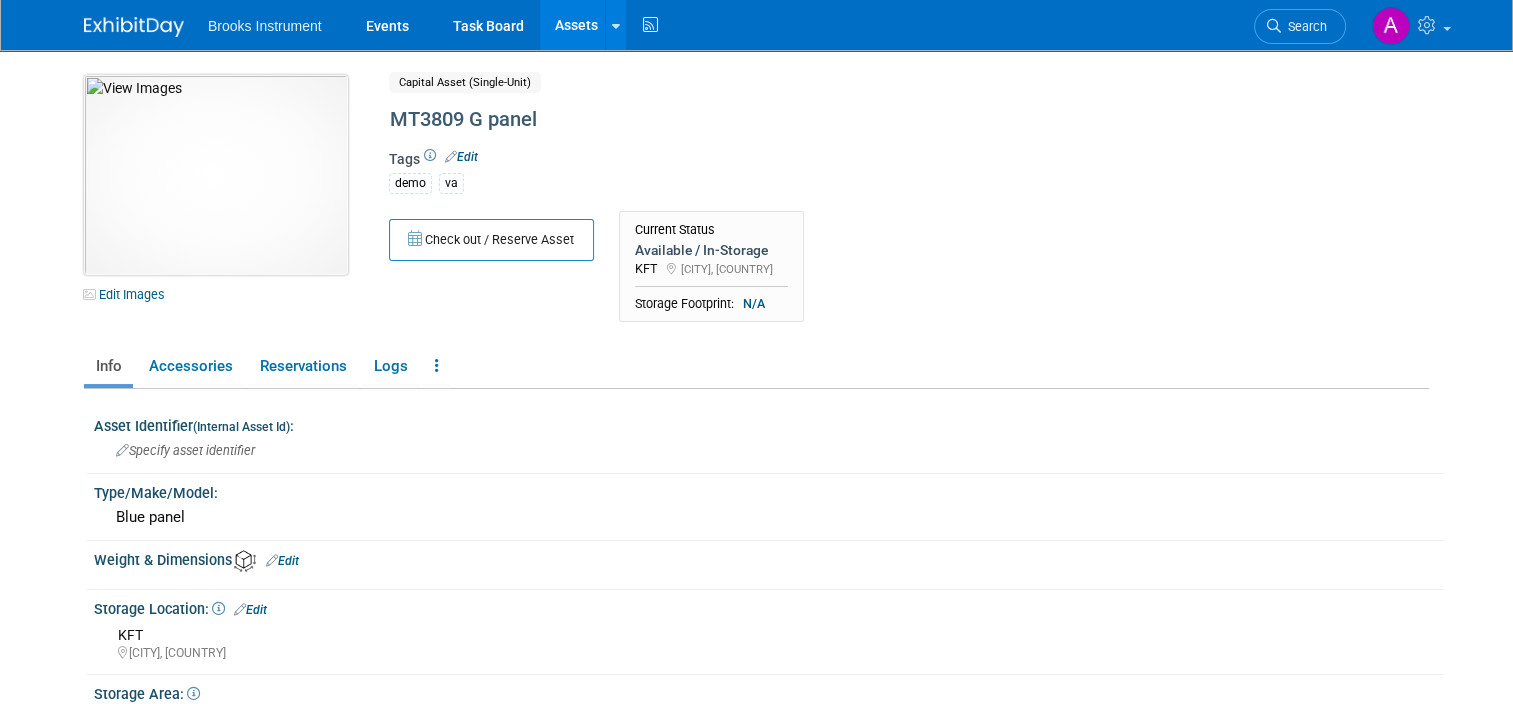 click at bounding box center (216, 175) 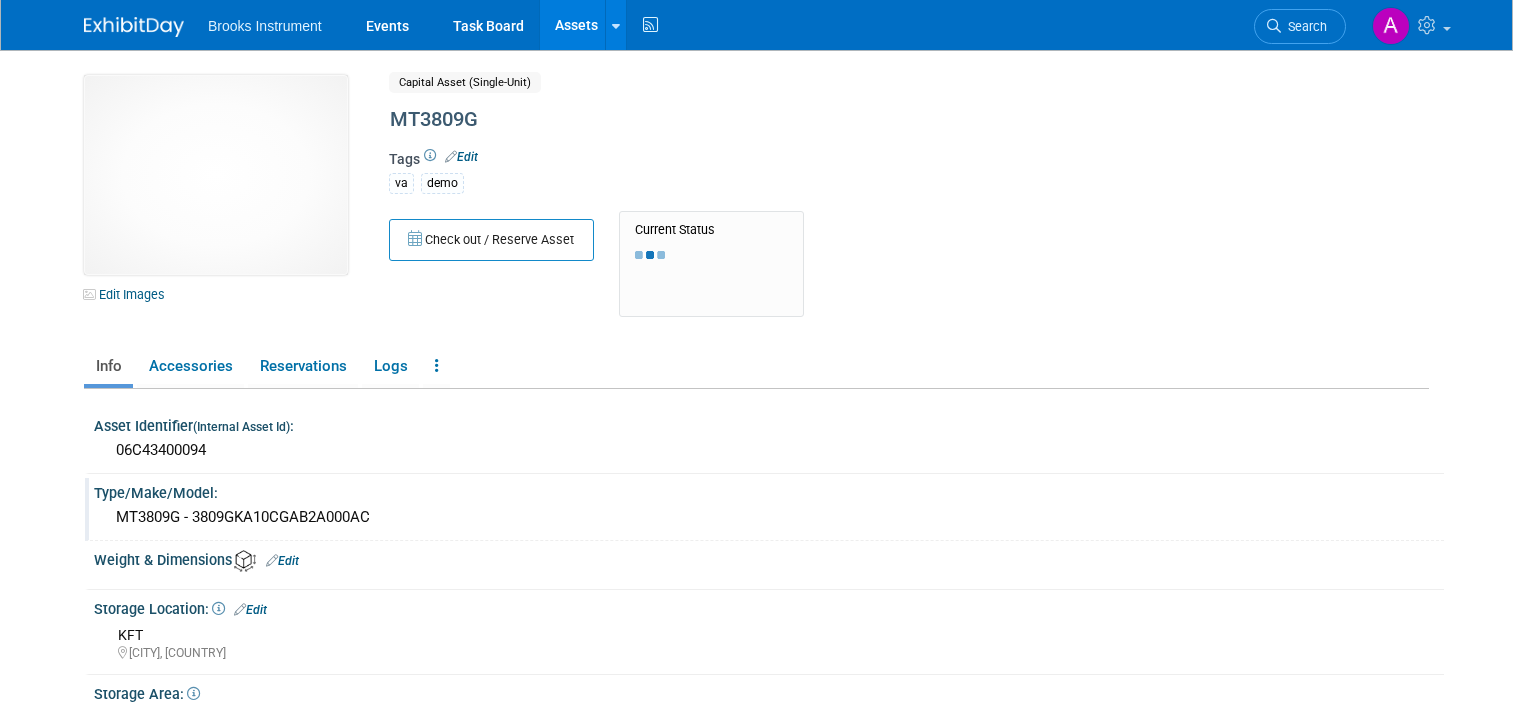scroll, scrollTop: 0, scrollLeft: 0, axis: both 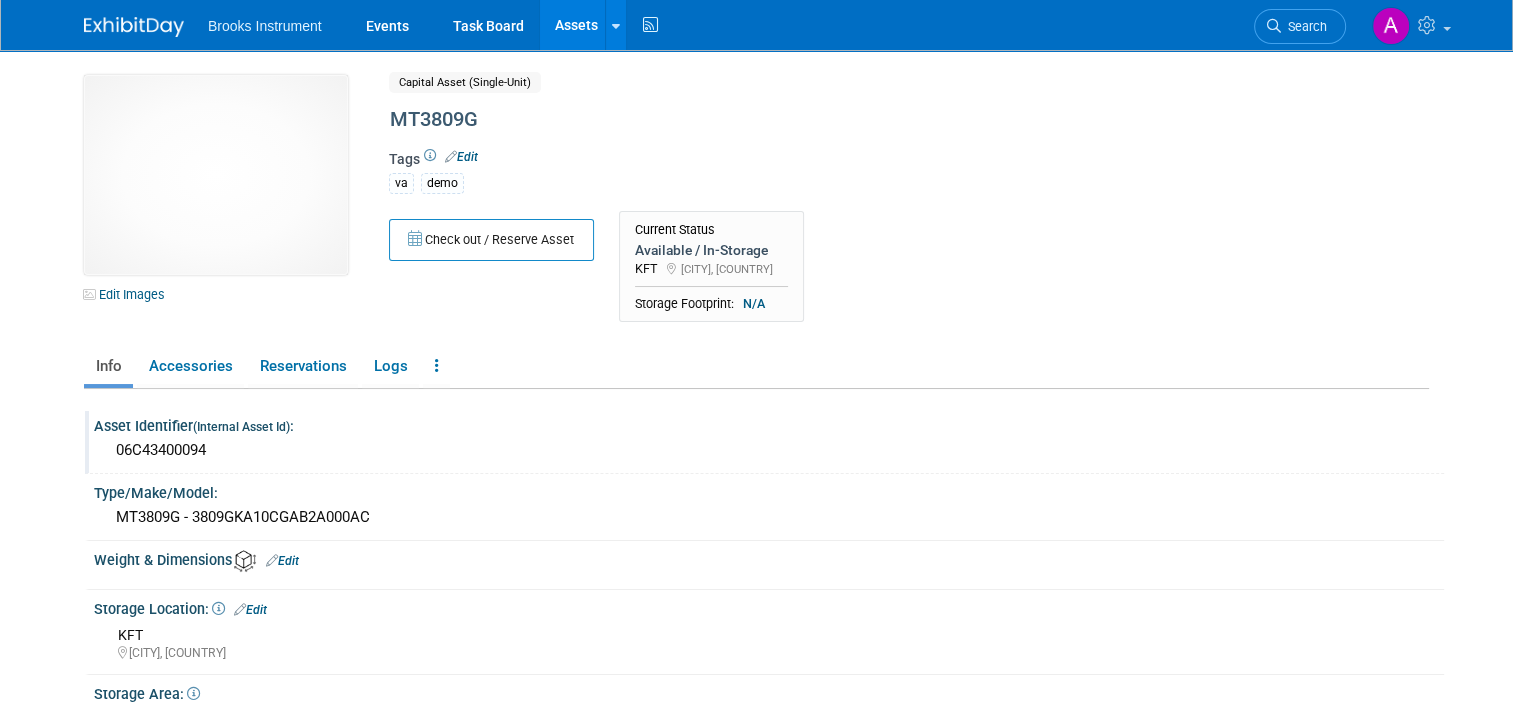 click on "06C43400094" at bounding box center [769, 450] 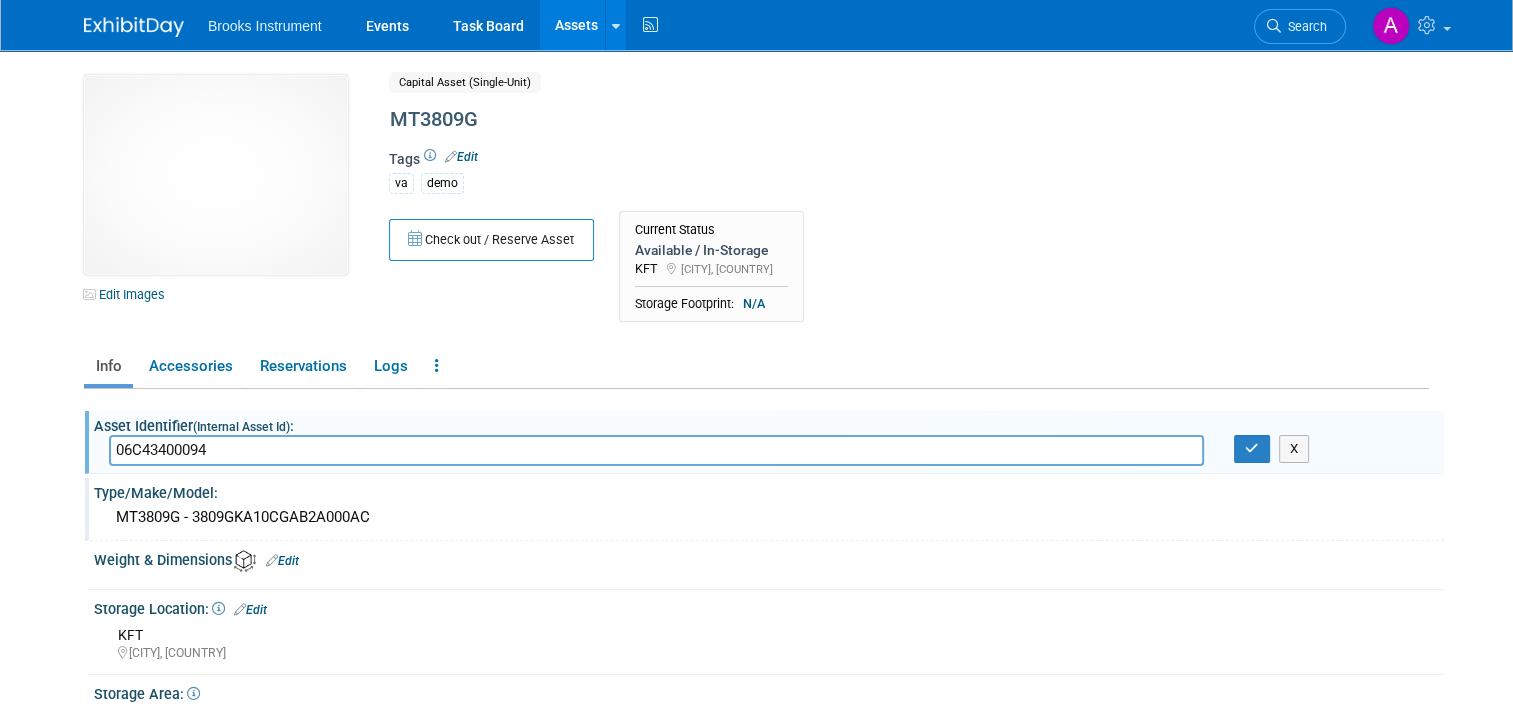 drag, startPoint x: 371, startPoint y: 511, endPoint x: 104, endPoint y: 510, distance: 267.00186 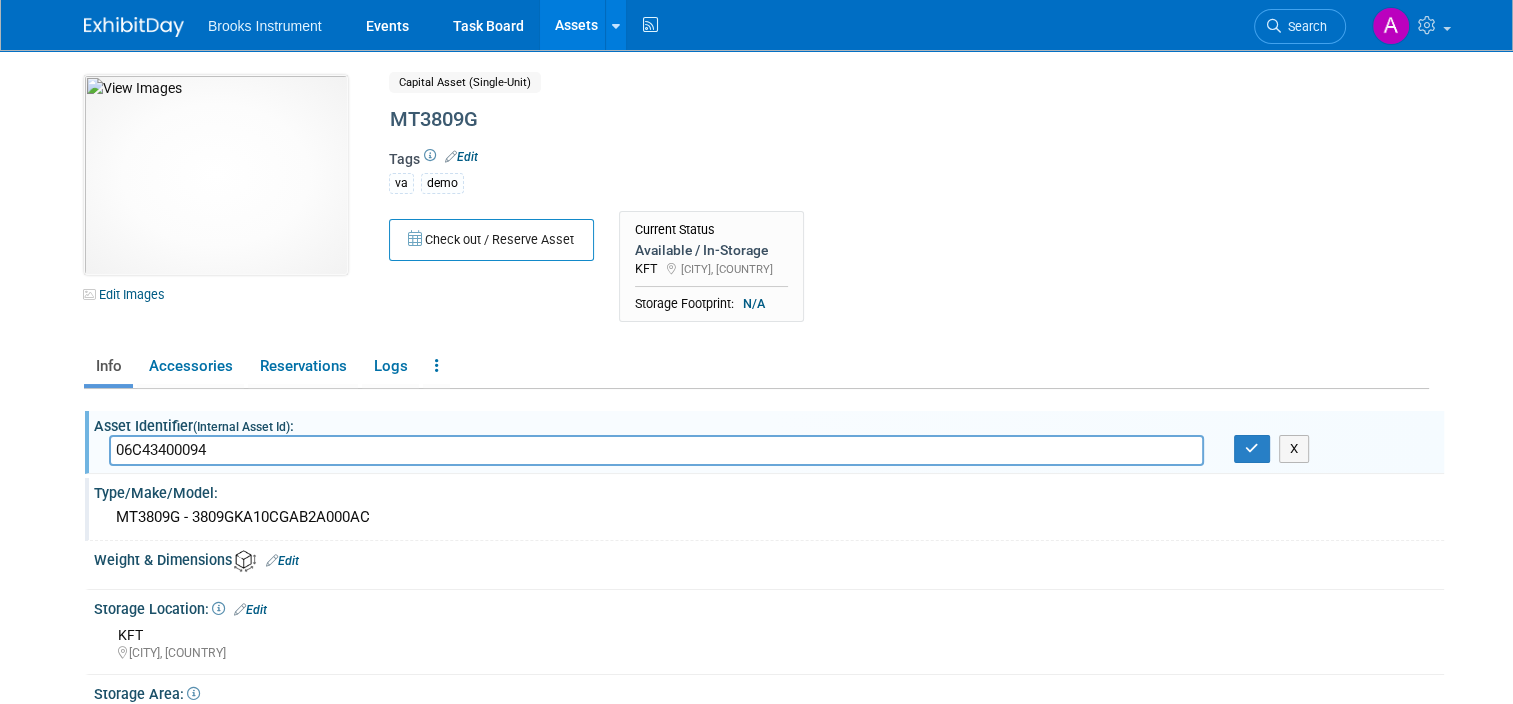 click on "MT3809G - 3809GKA10CGAB2A000AC" at bounding box center (769, 517) 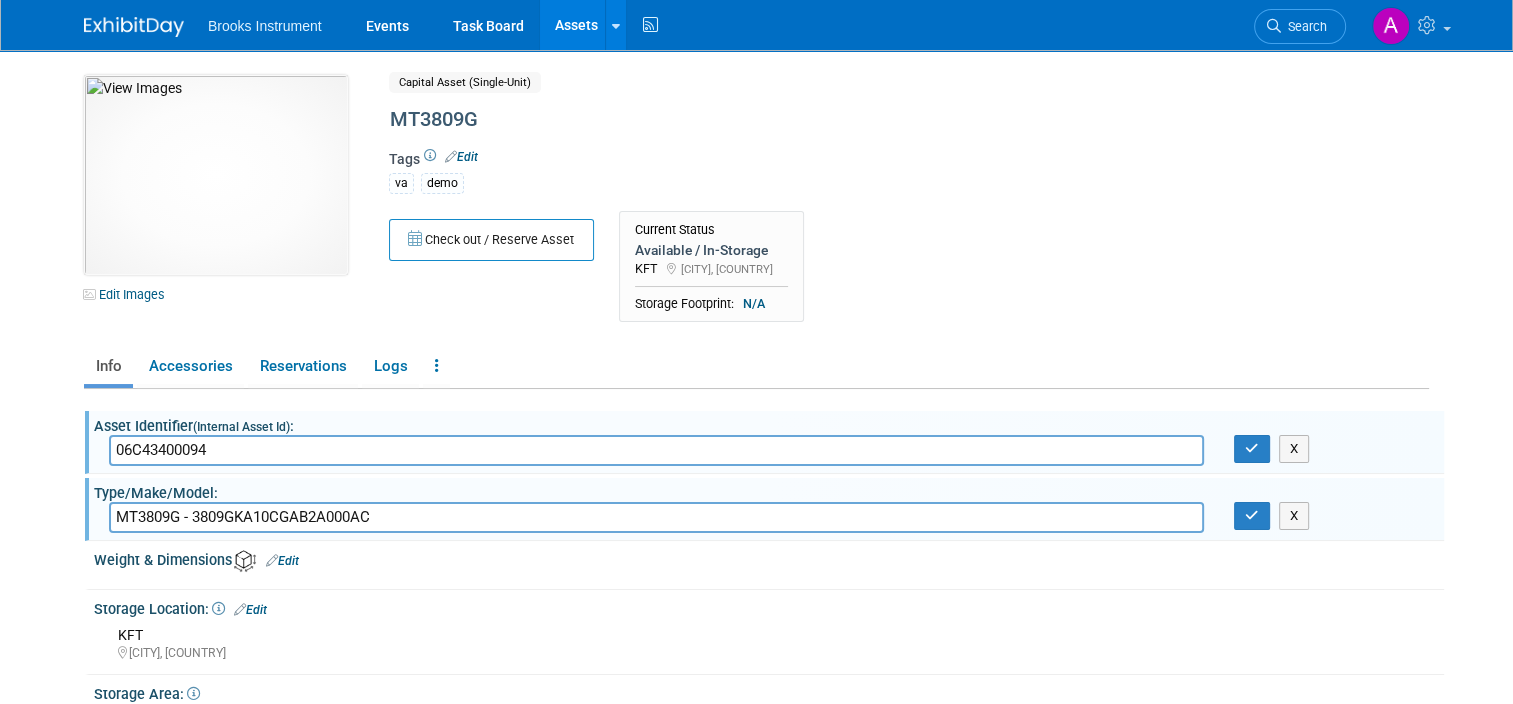 drag, startPoint x: 104, startPoint y: 511, endPoint x: 359, endPoint y: 495, distance: 255.50146 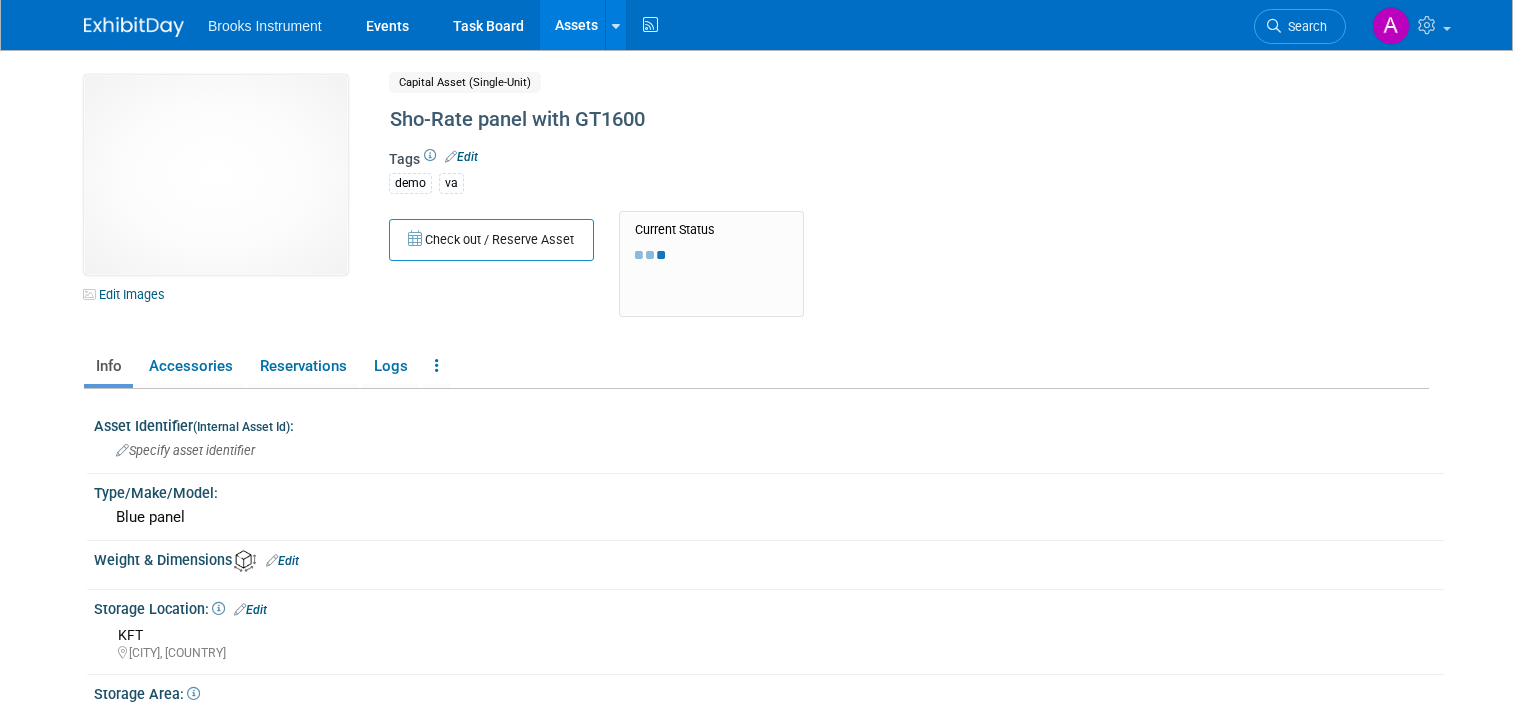scroll, scrollTop: 0, scrollLeft: 0, axis: both 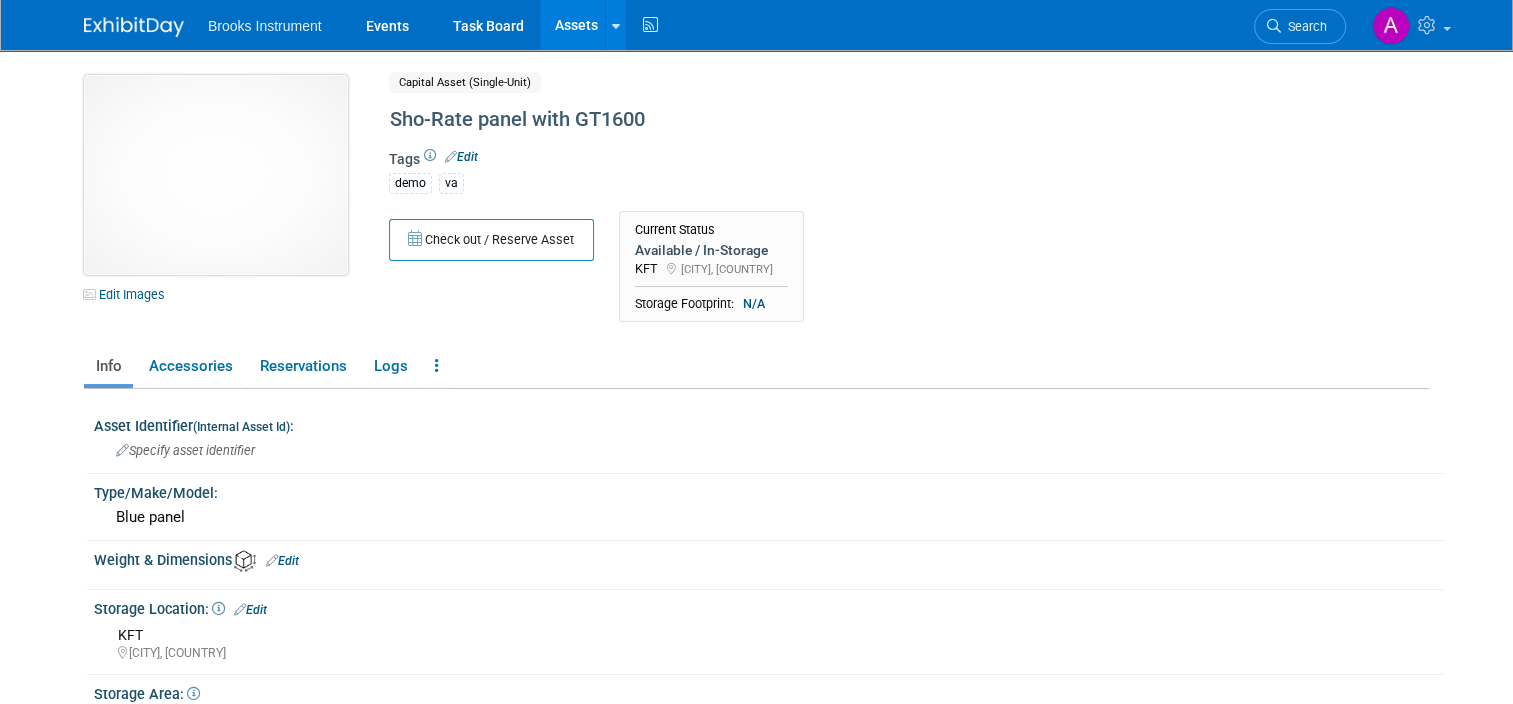 click at bounding box center [216, 175] 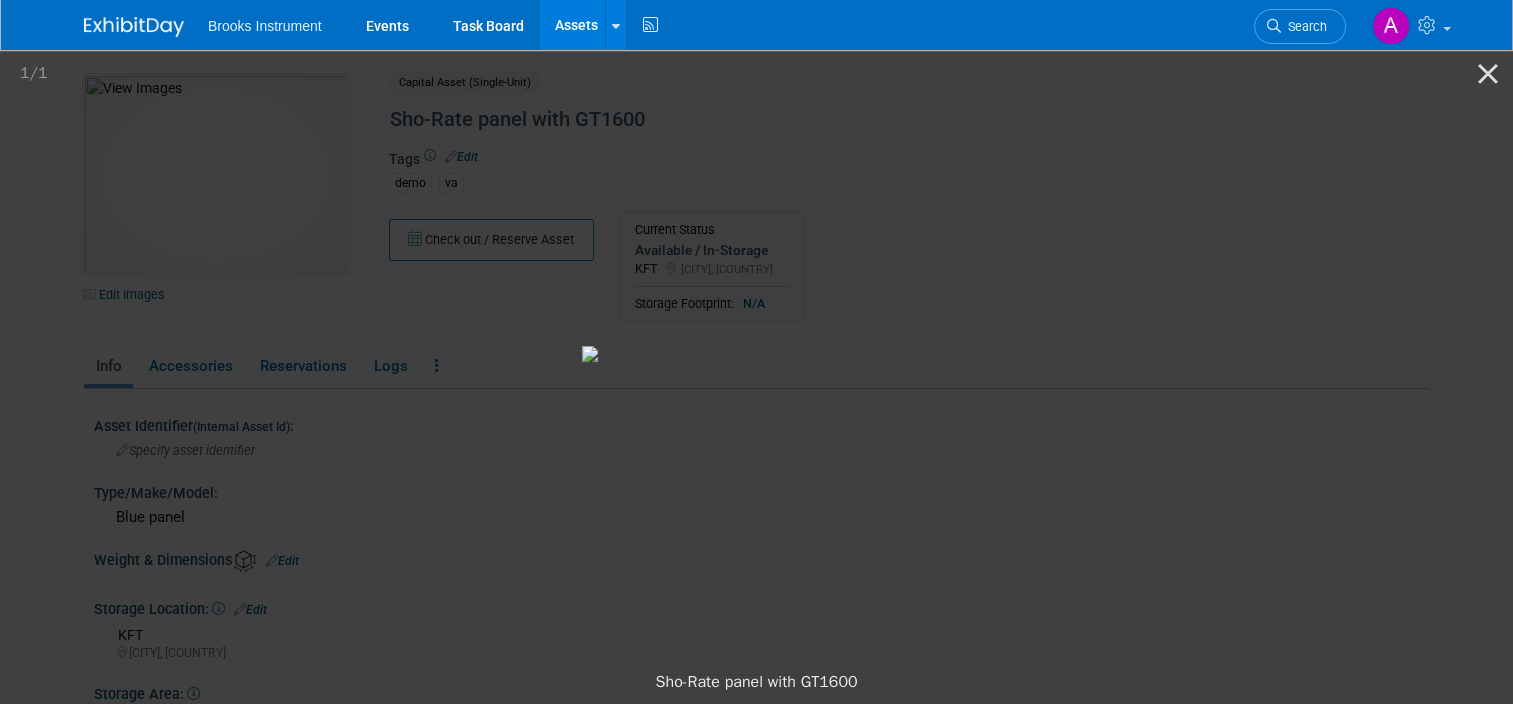 click at bounding box center [756, 354] 